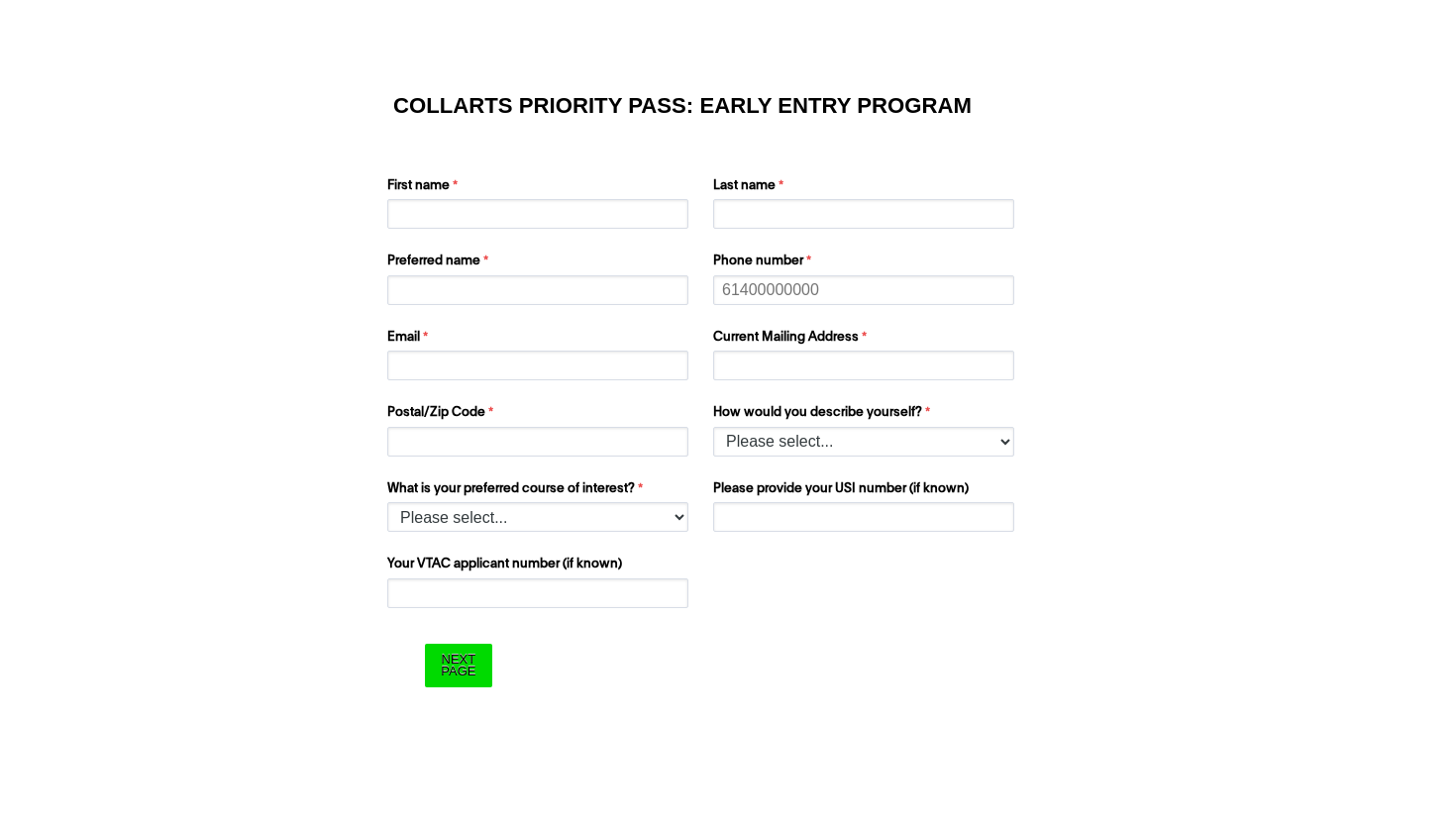 scroll, scrollTop: 0, scrollLeft: 0, axis: both 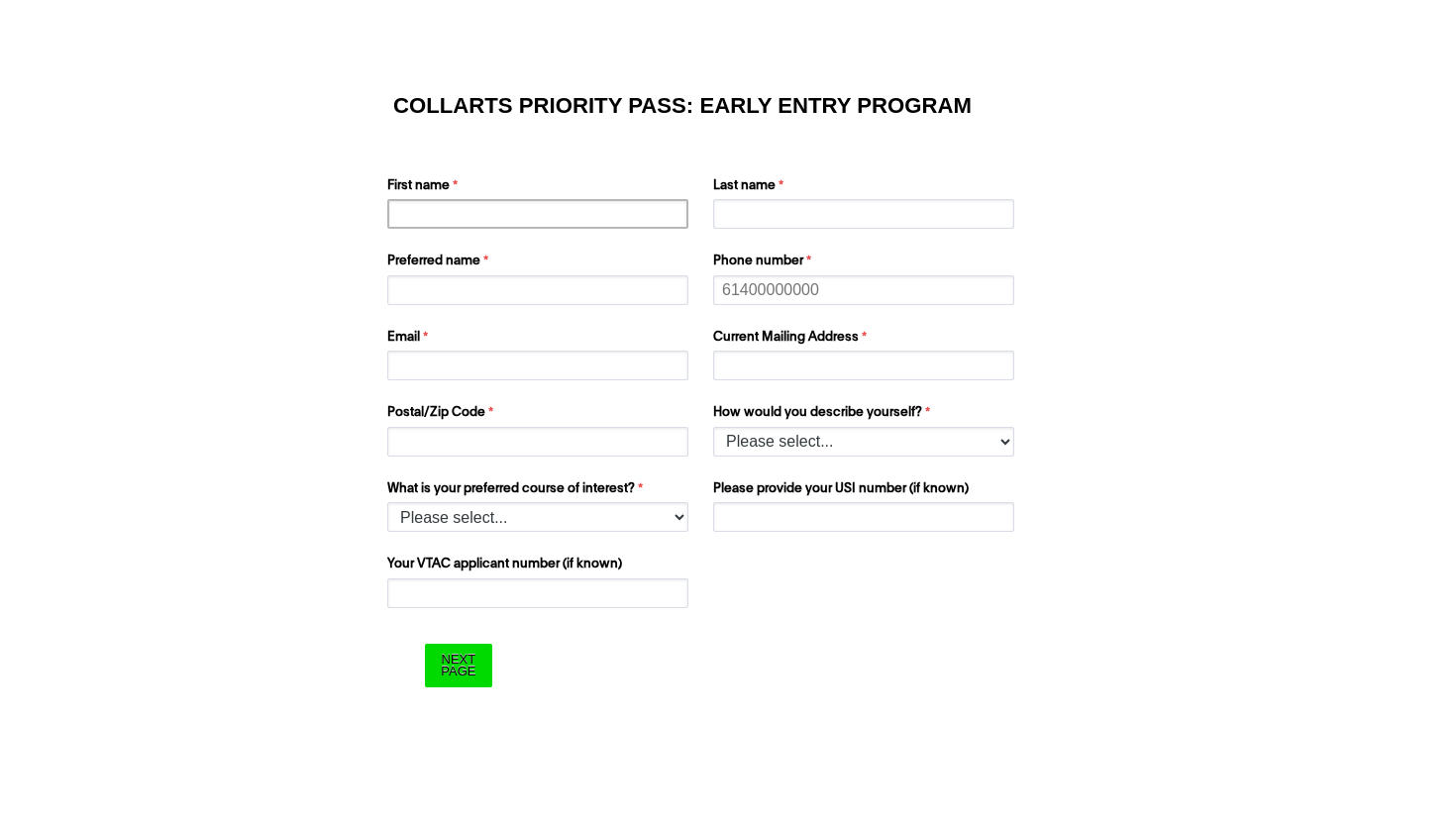 click on "First name" at bounding box center (538, 214) 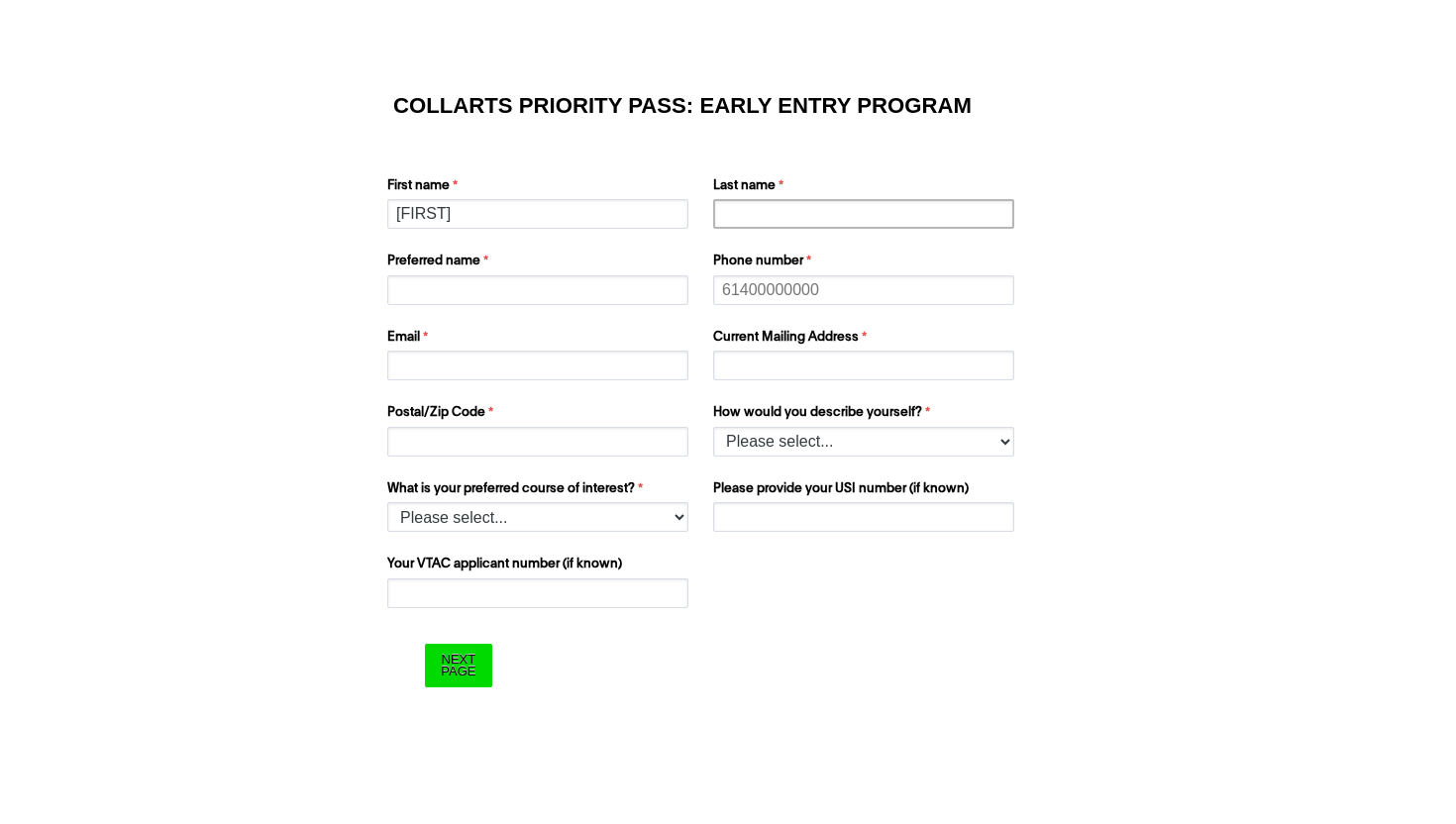 click on "Last name" at bounding box center [864, 214] 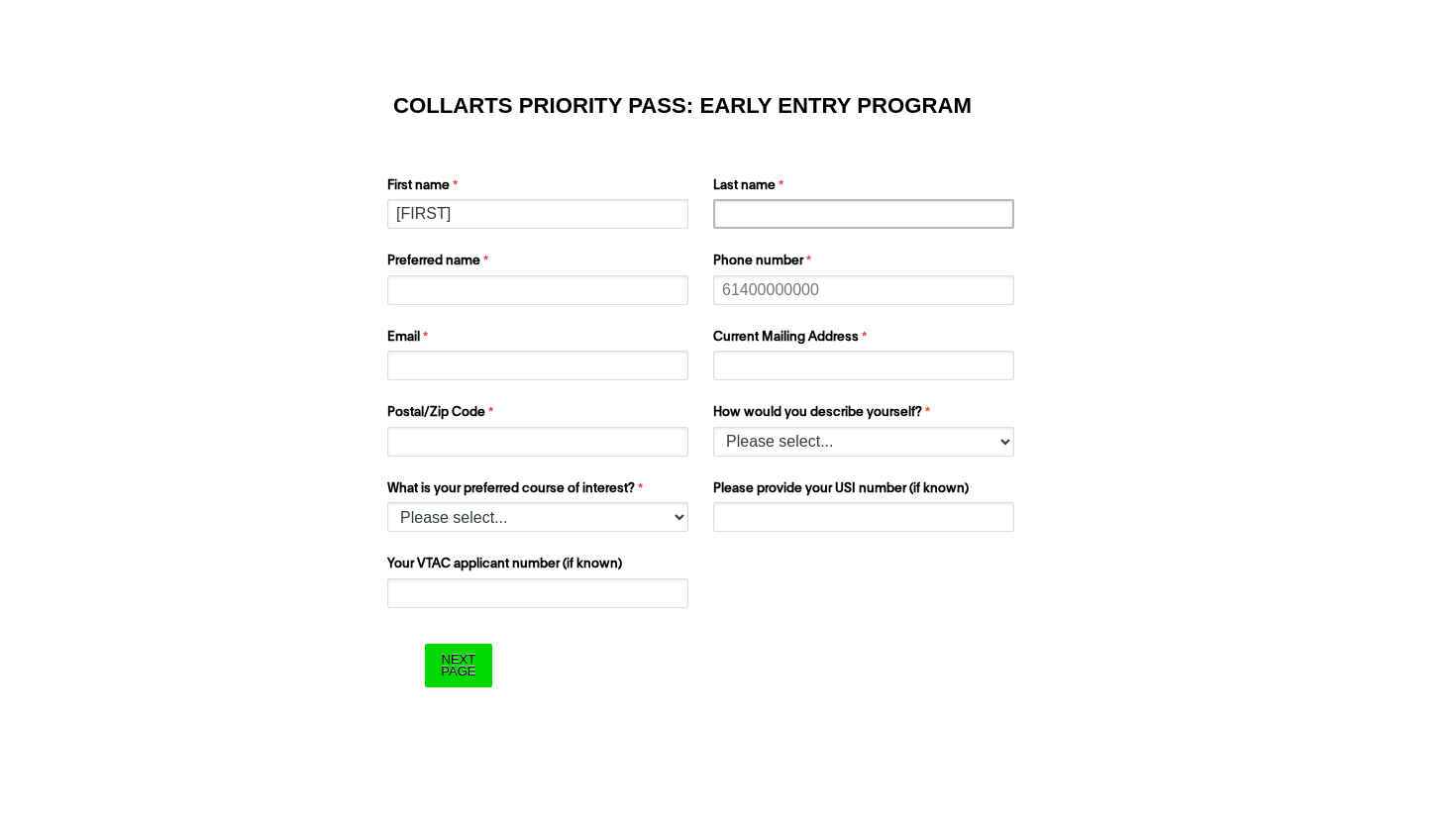 type on "geurts" 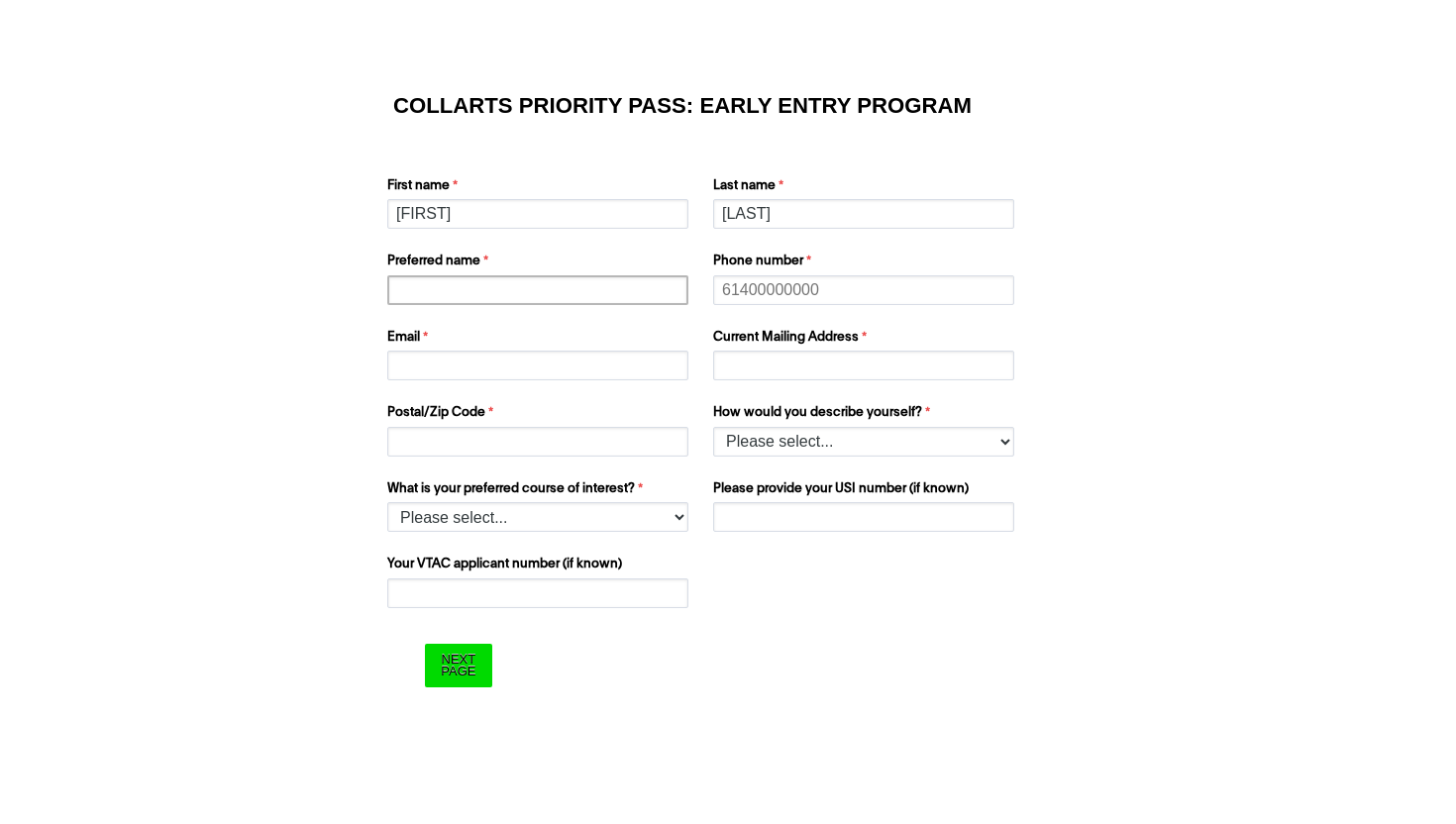 click on "Preferred name" at bounding box center [538, 290] 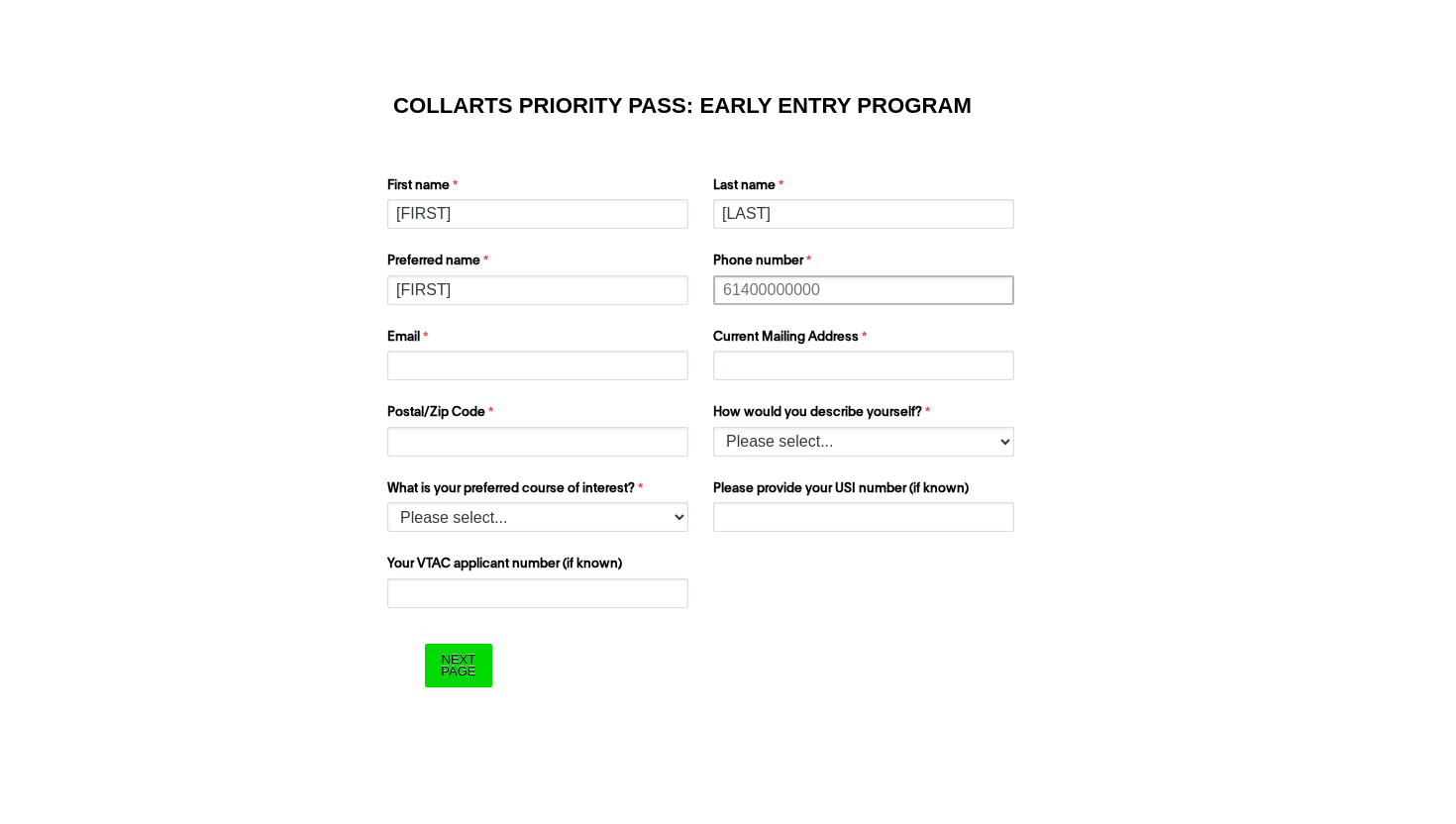 click on "Phone number" at bounding box center [864, 290] 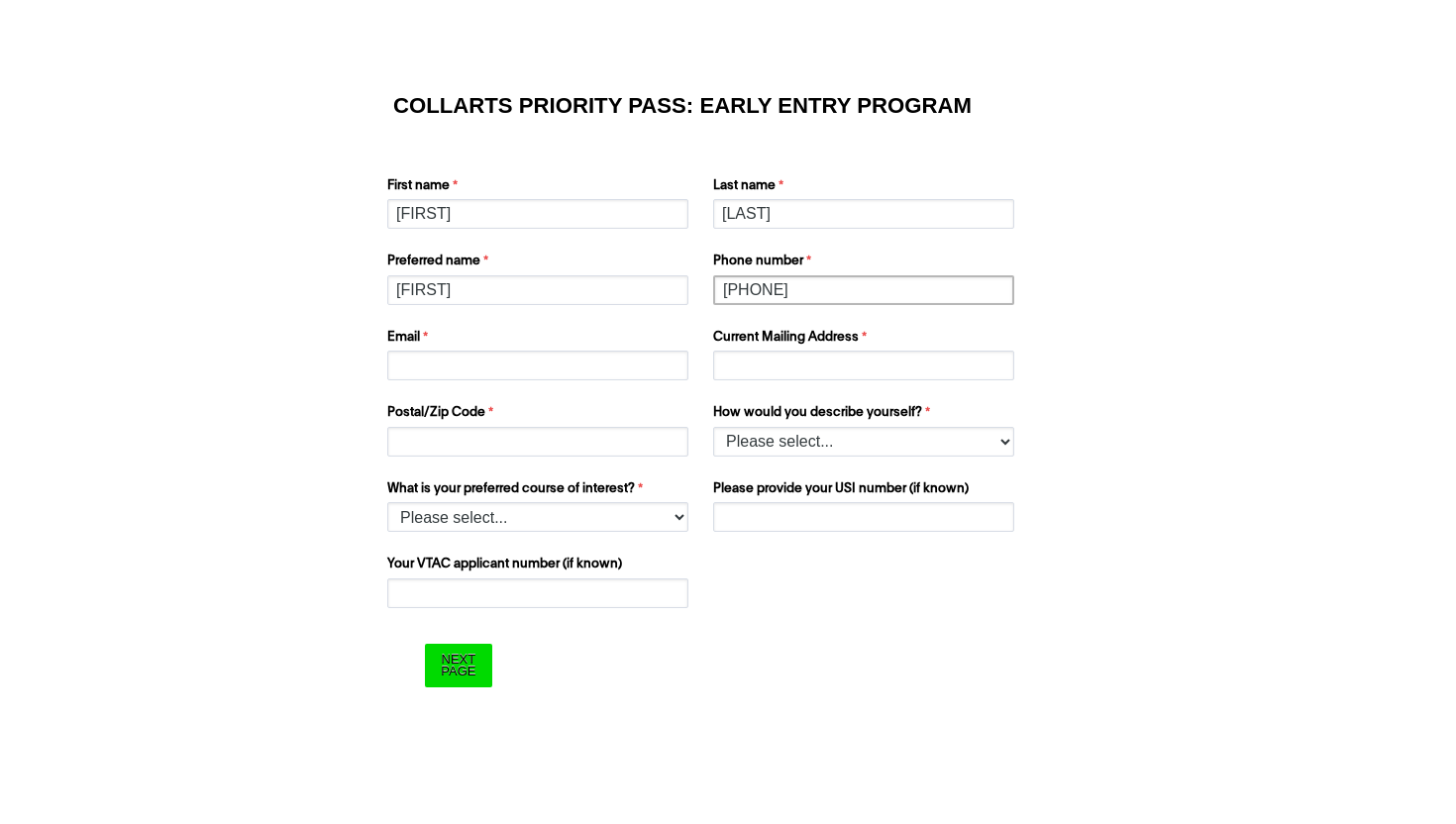 type on "11 William Street McCrae" 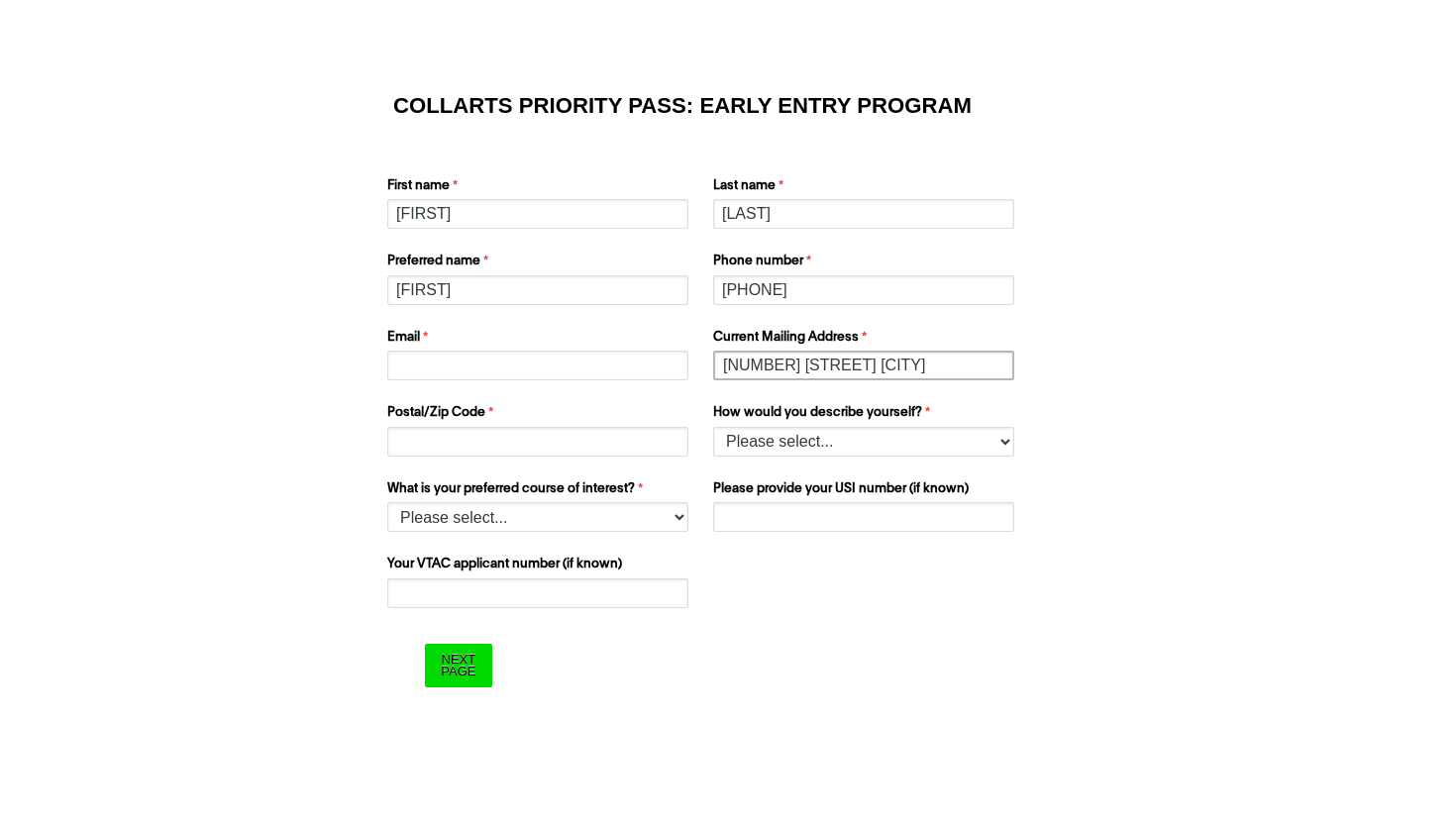 type on "3938" 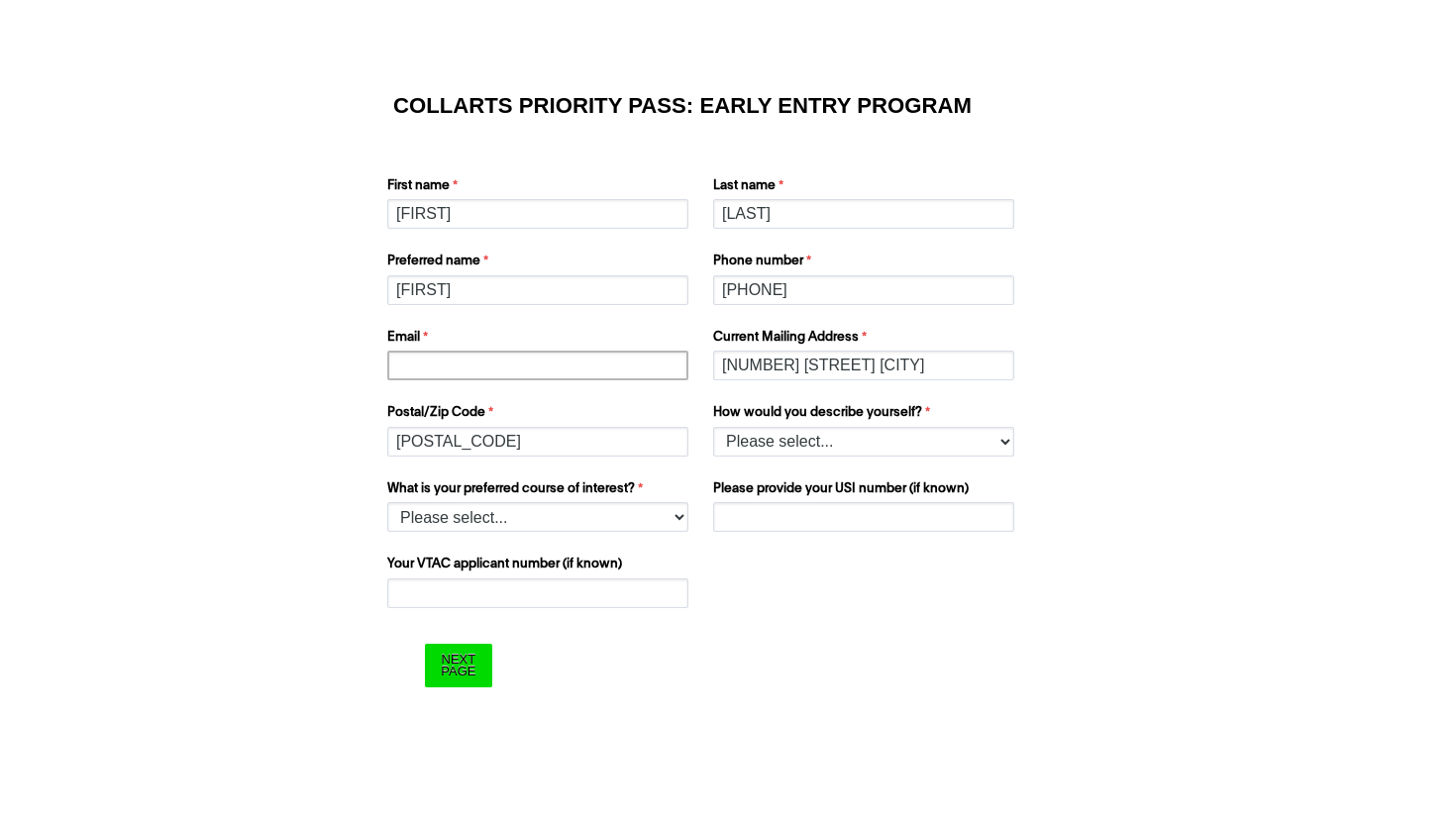 click on "Email" at bounding box center [538, 365] 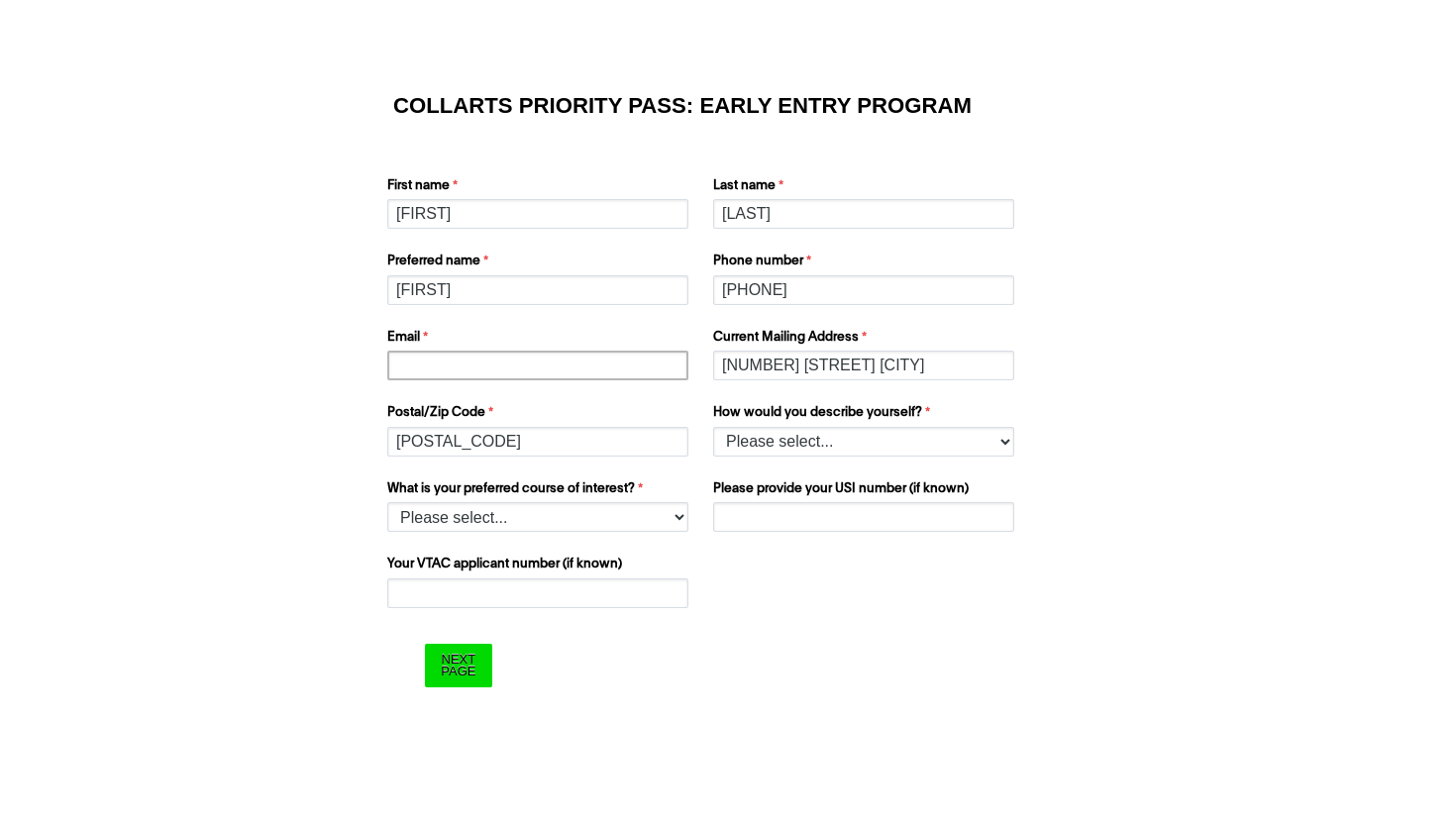 type on "[FIRST]1@[DOMAIN].com" 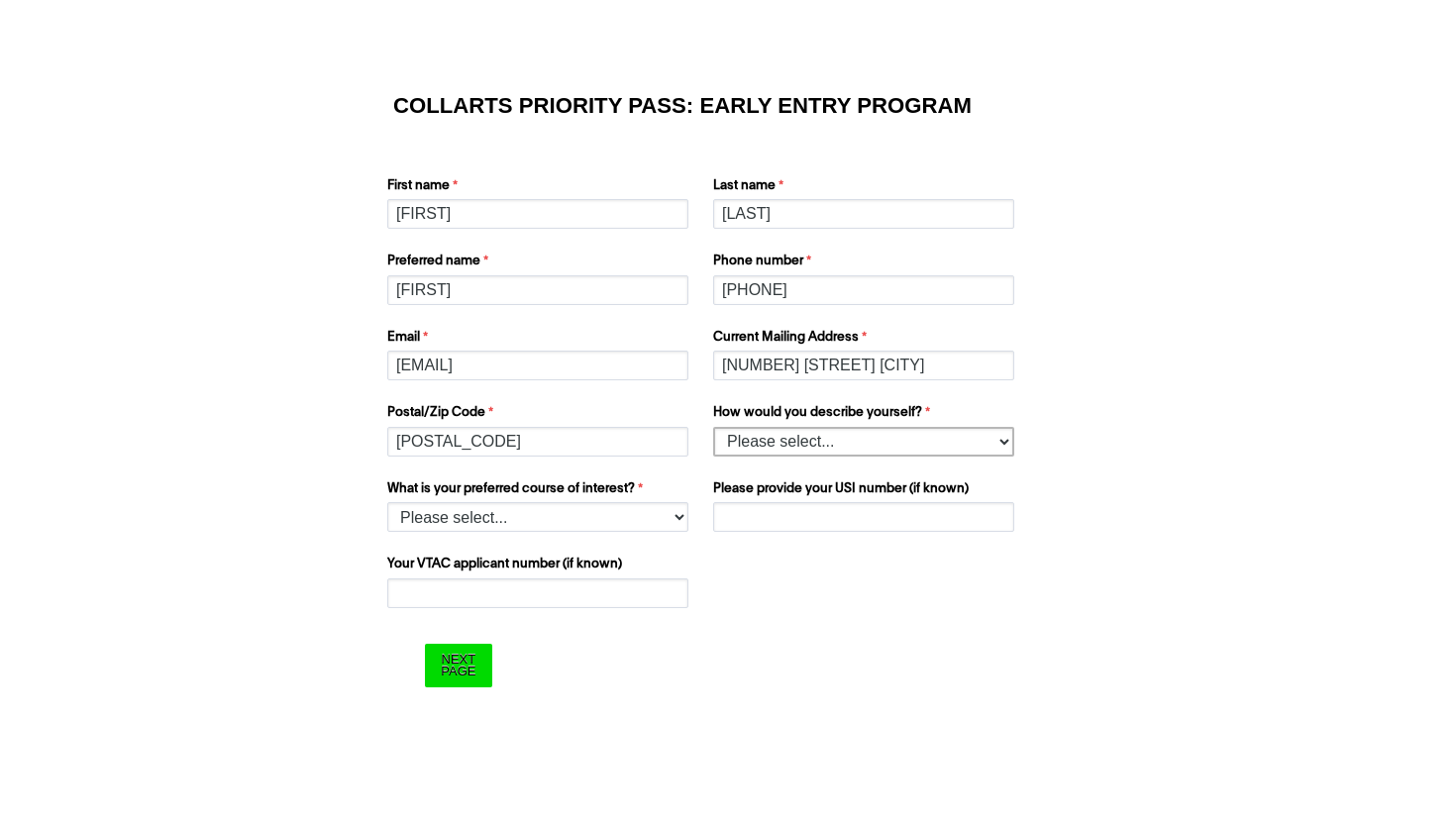 click on "Please select...
I’m currently in Year 12
I've completed Year 12 and took a gap year" at bounding box center (864, 442) 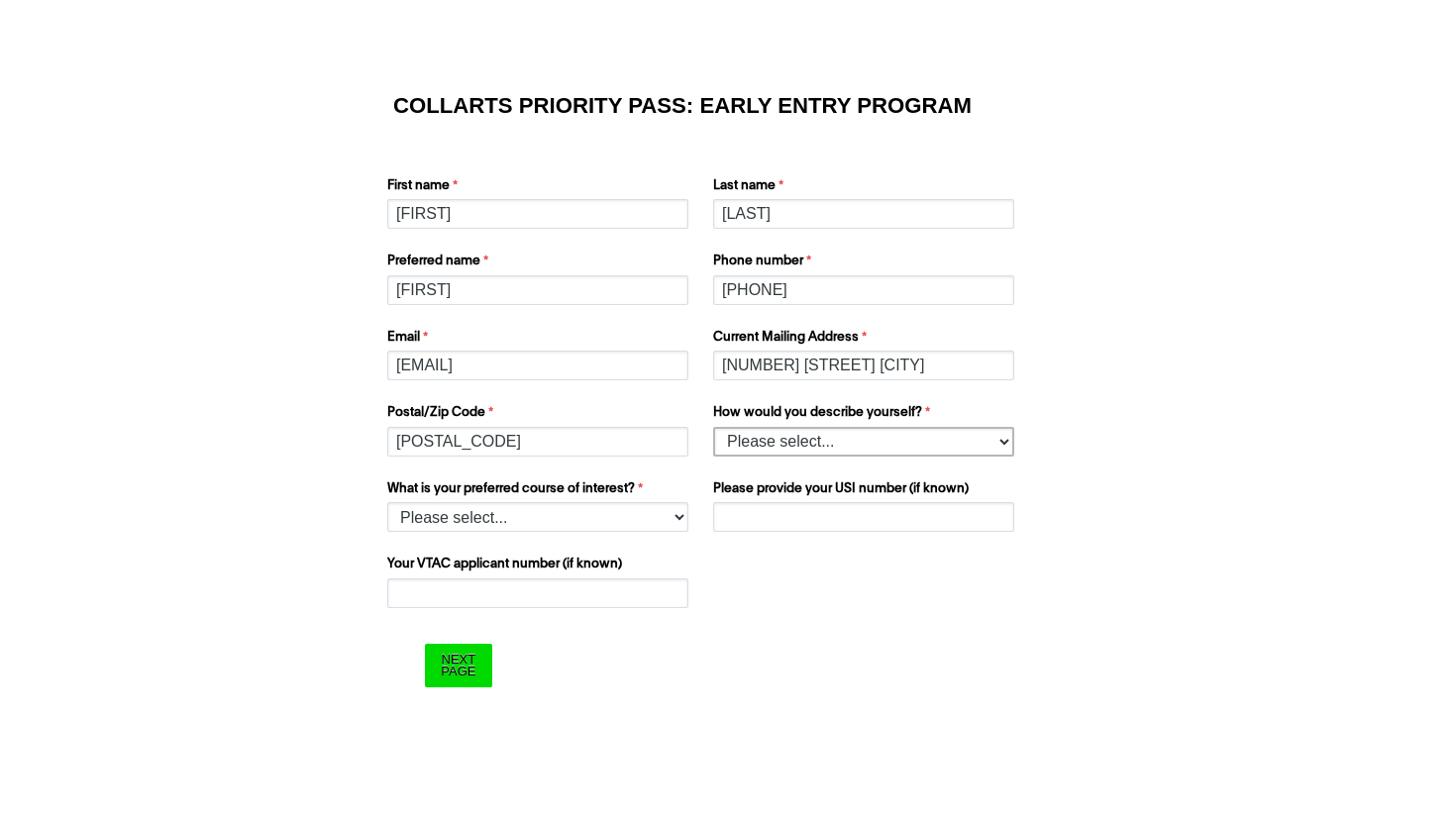 select on "tfa_158" 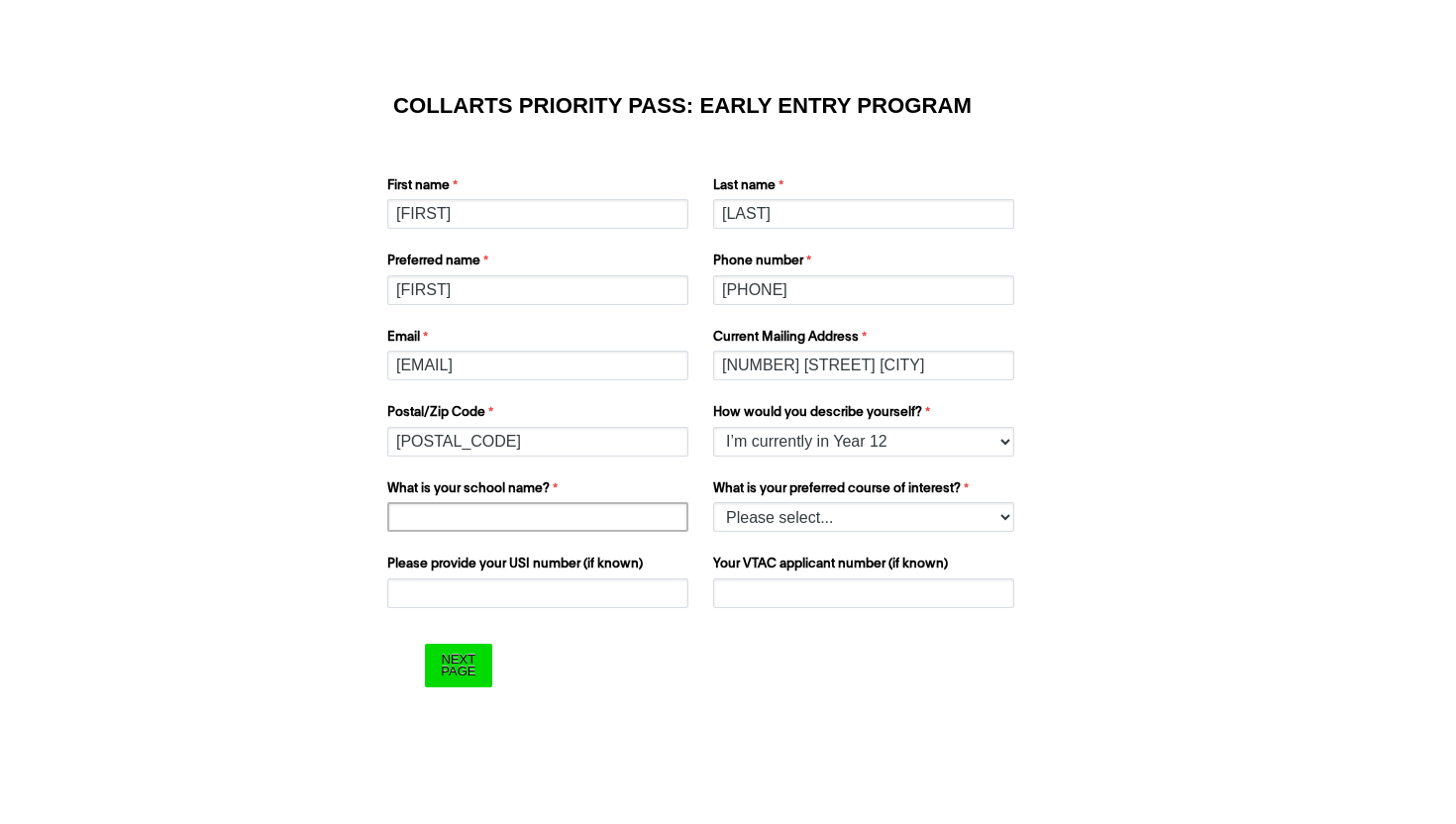 click on "What is your school name?" at bounding box center (538, 517) 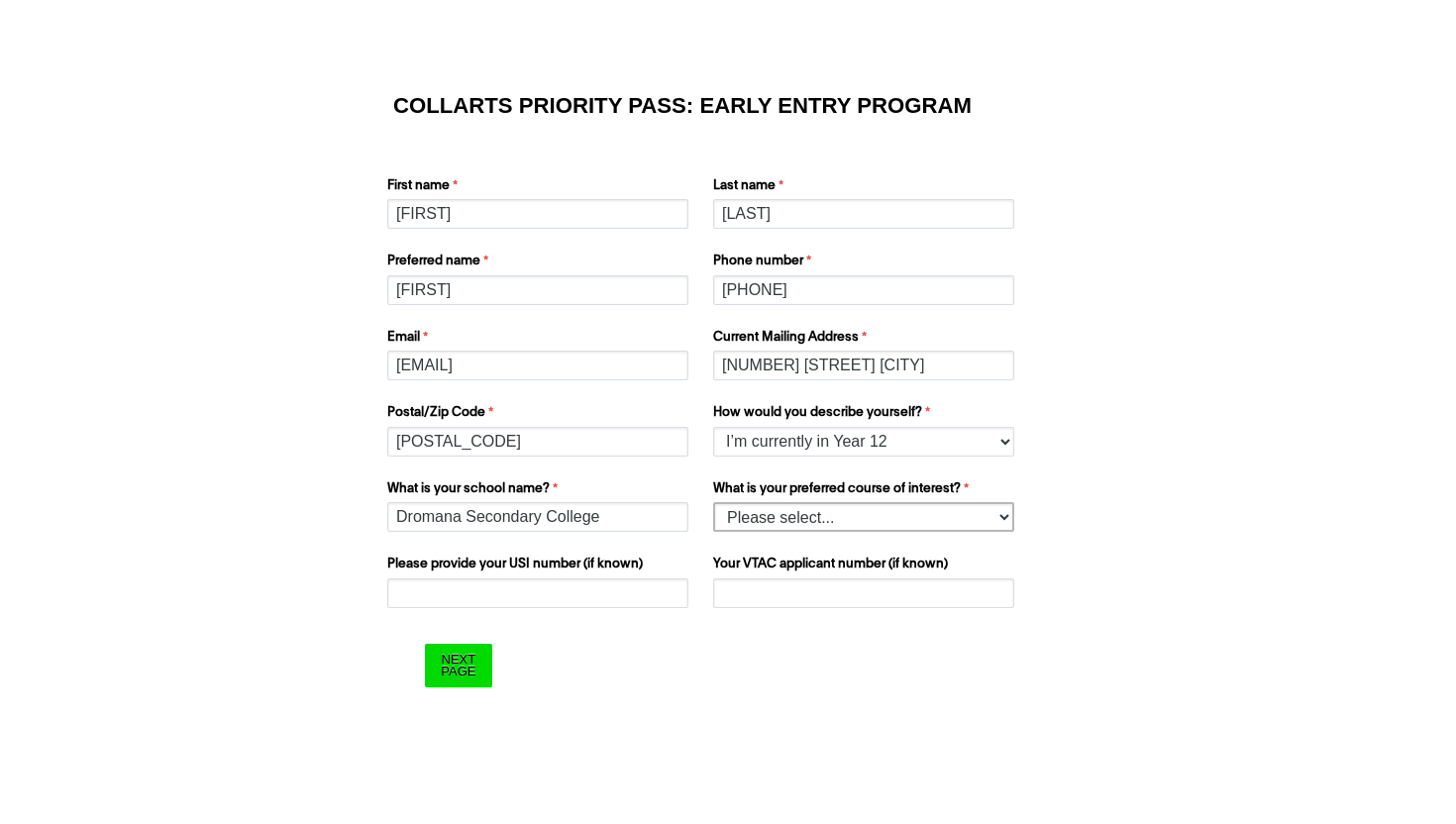 click on "Please select...
2D Animation
Acting
Audio Engineering
Comedy
Digital & Social Media
Entertainment Journalism
Entertainment Management
Event Management
Fashion & Sustainability
Fashion Marketing - Buying and Retail Management
Fashion Marketing - Branding and Communication
Double Degree: Fashion Marketing/Fashion & Sustainability Double Degree
Game Design
Graphic & Digital Design
Interior Design
Music Performance
Music Production
Photography
Screen & Media
Stage Management
Writing & Directing" at bounding box center [864, 517] 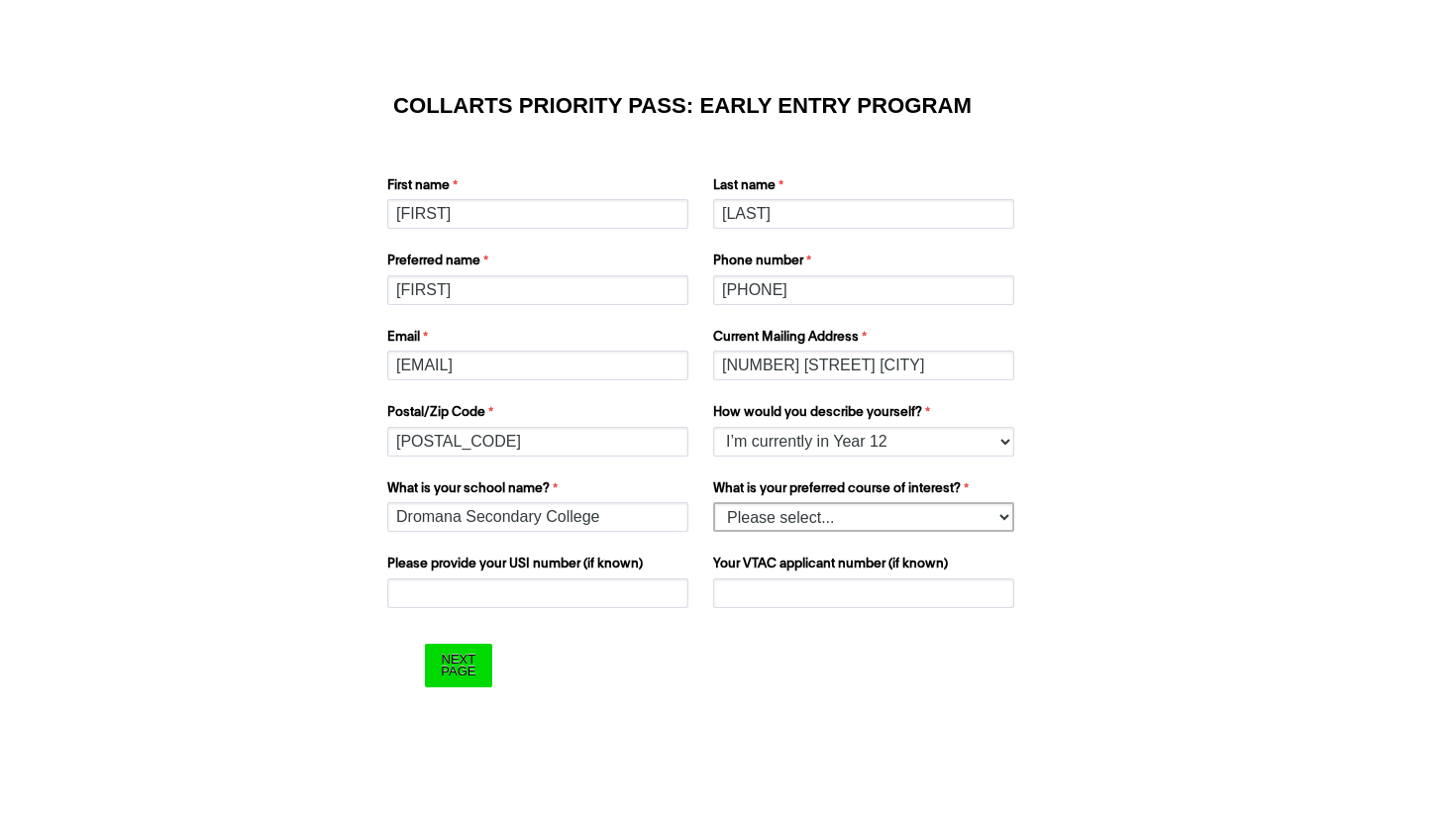select on "tfa_1223" 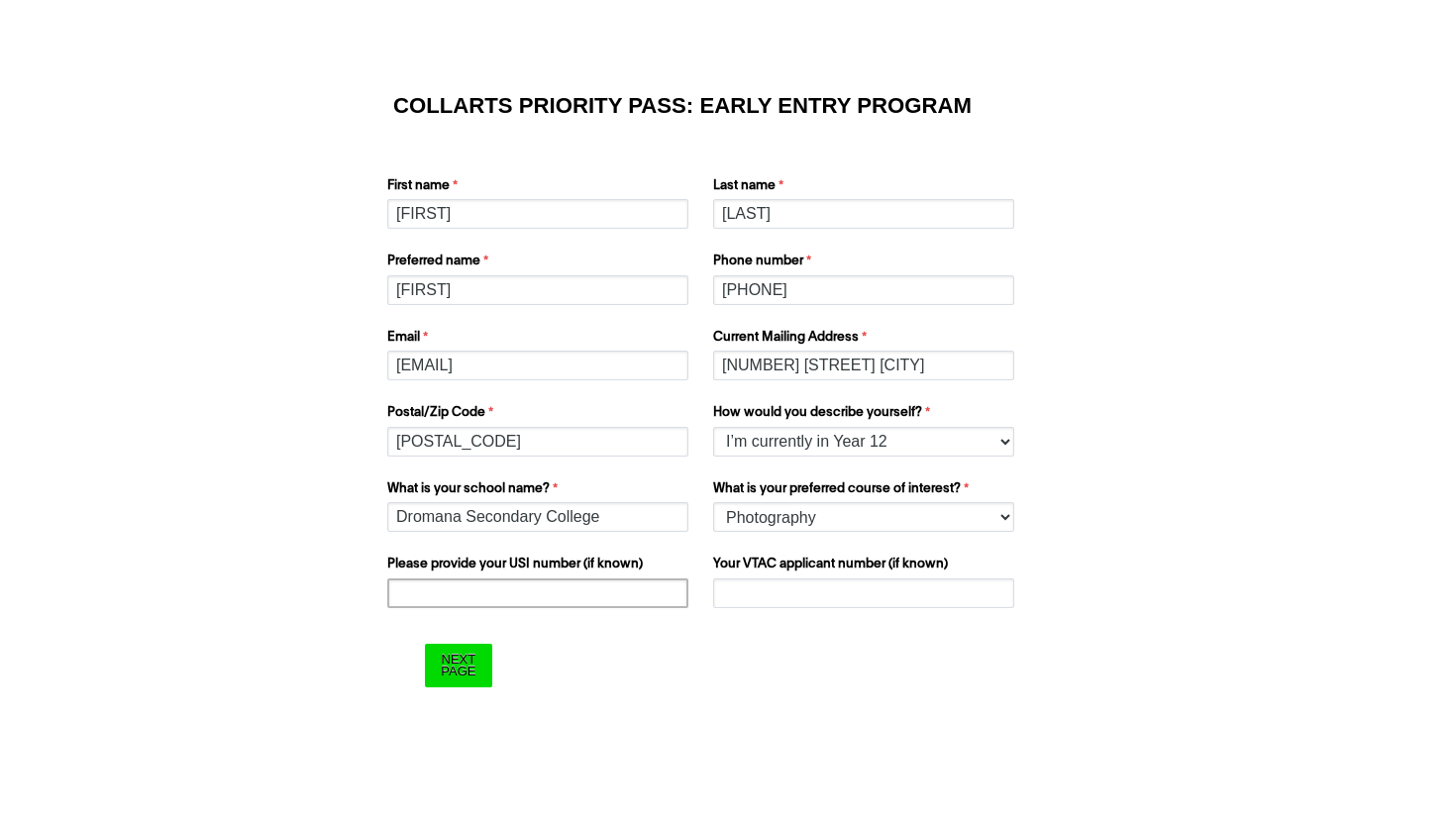 click on "Please provide your USI number (if known)" at bounding box center [538, 593] 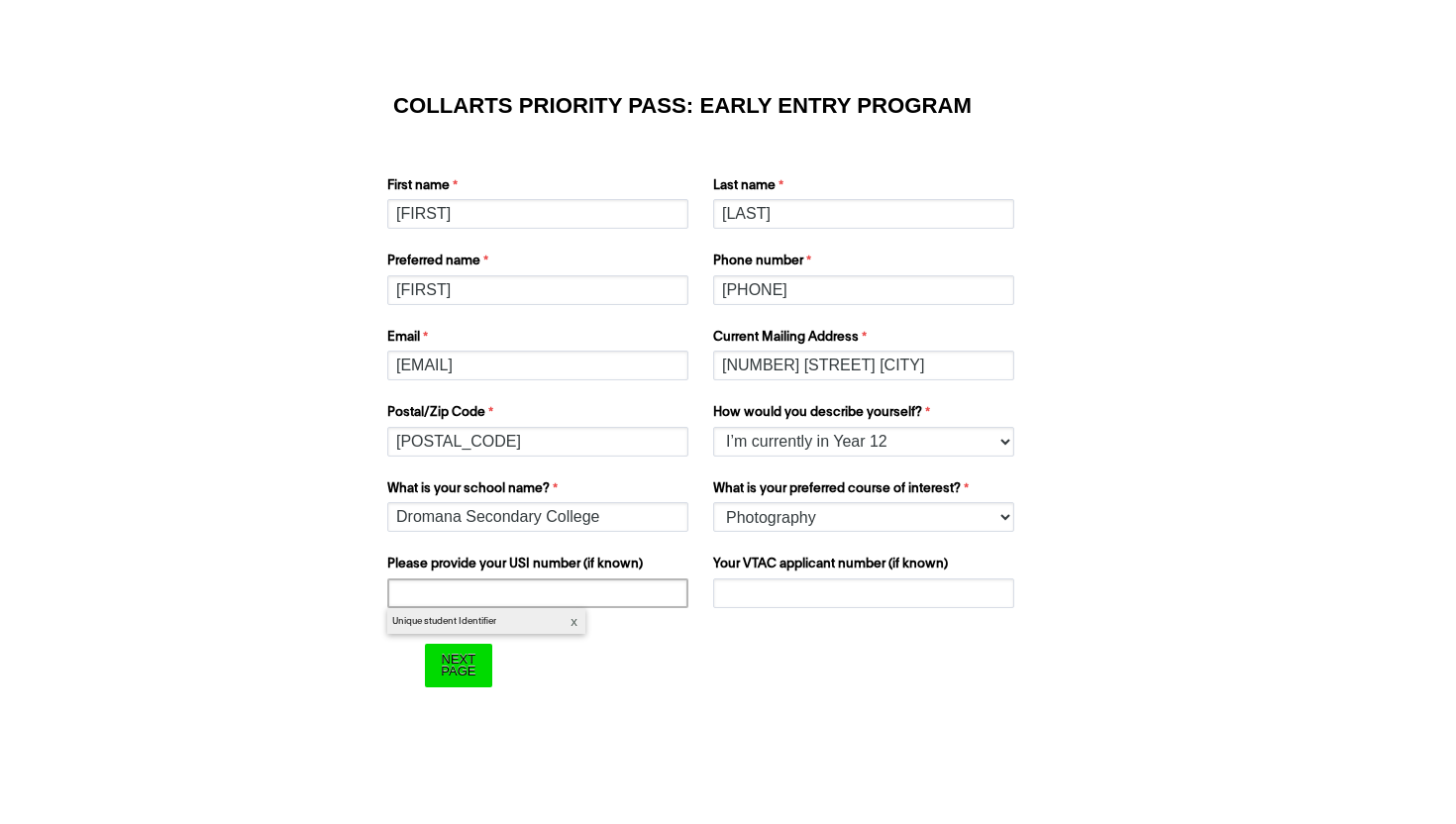 type on "QVBZJNFHPY" 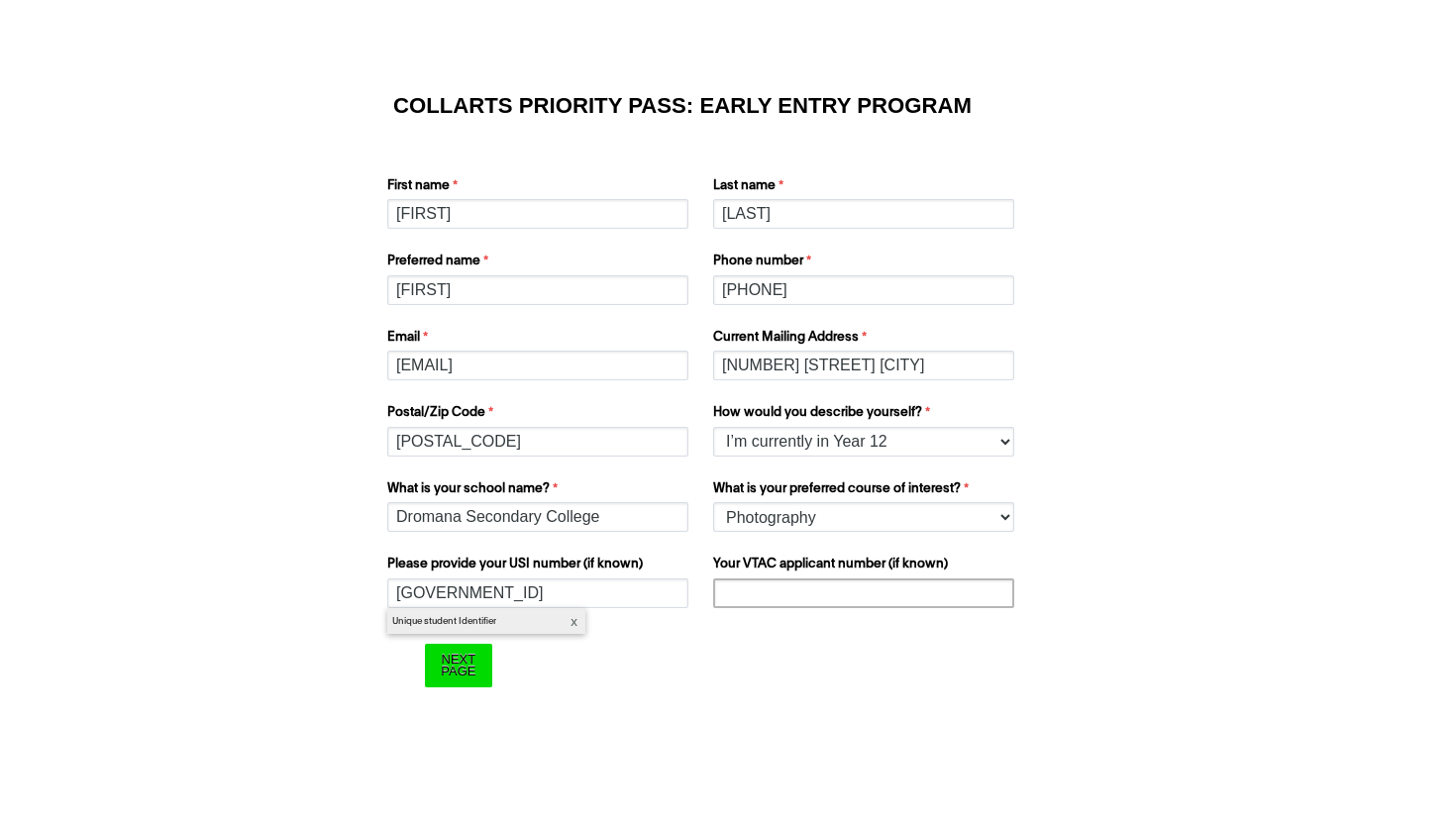 click on "Your VTAC applicant number (if known)" at bounding box center [864, 593] 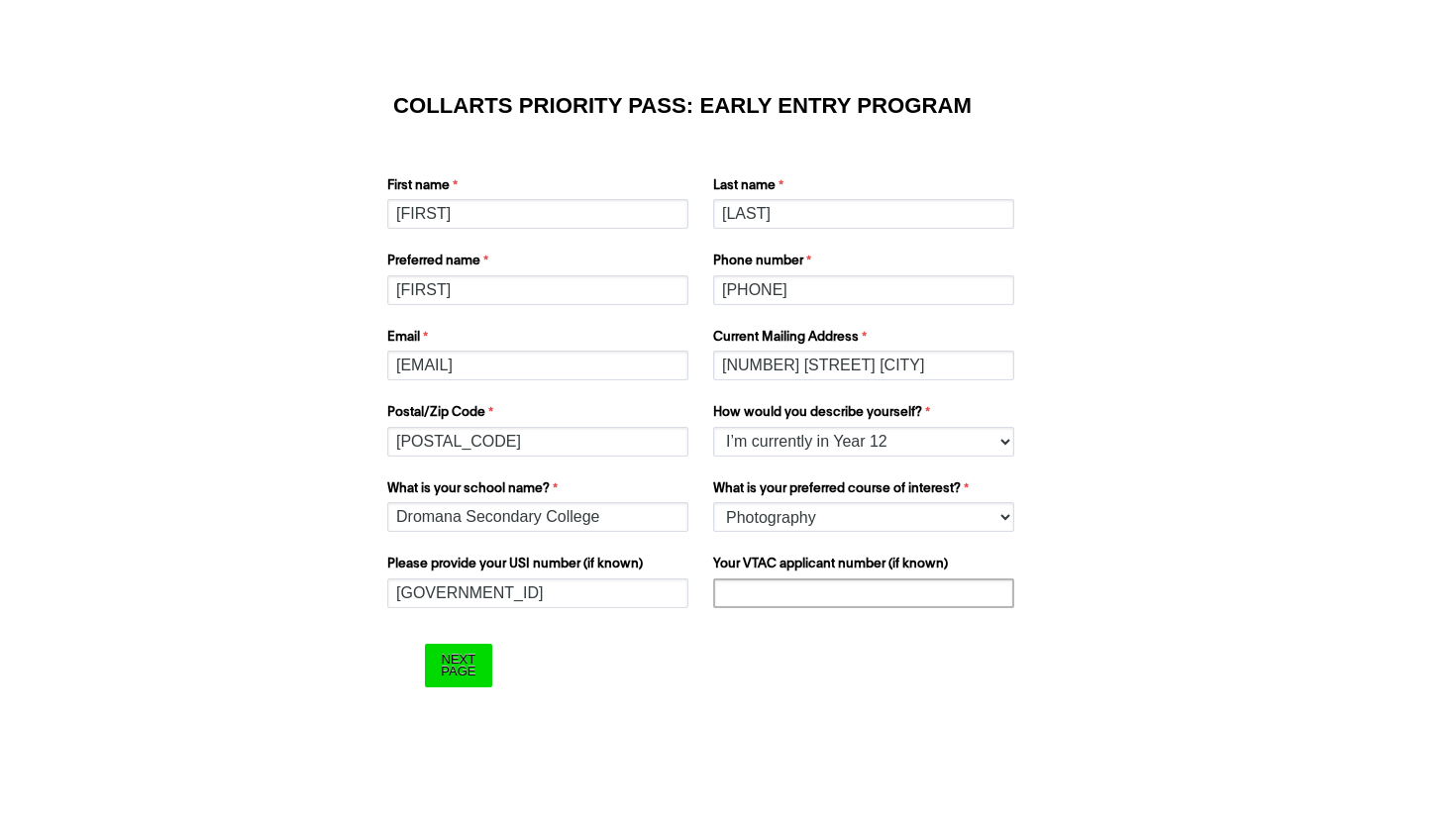 click on "Your VTAC applicant number (if known)" at bounding box center (864, 593) 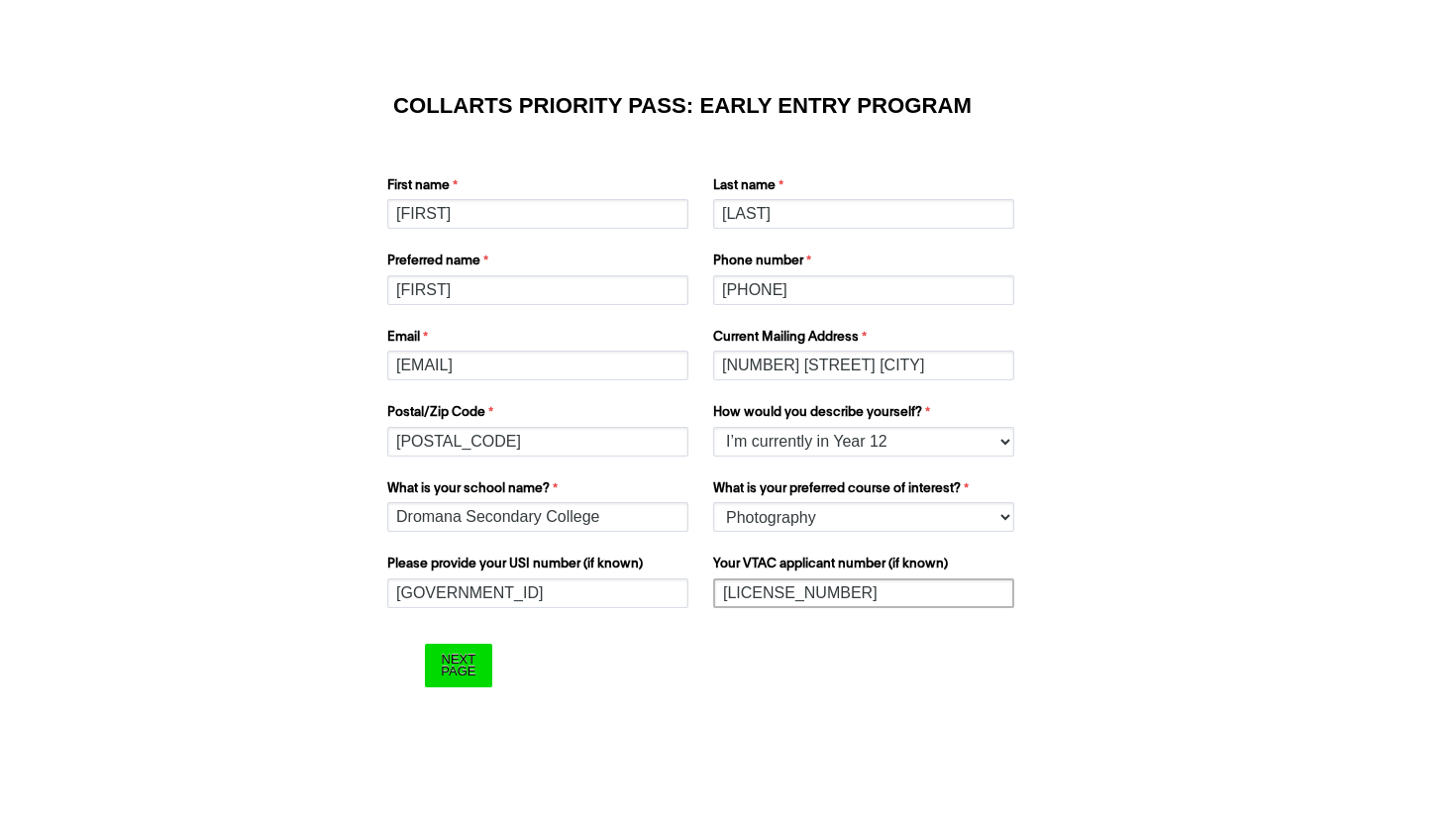 type on "60020314J" 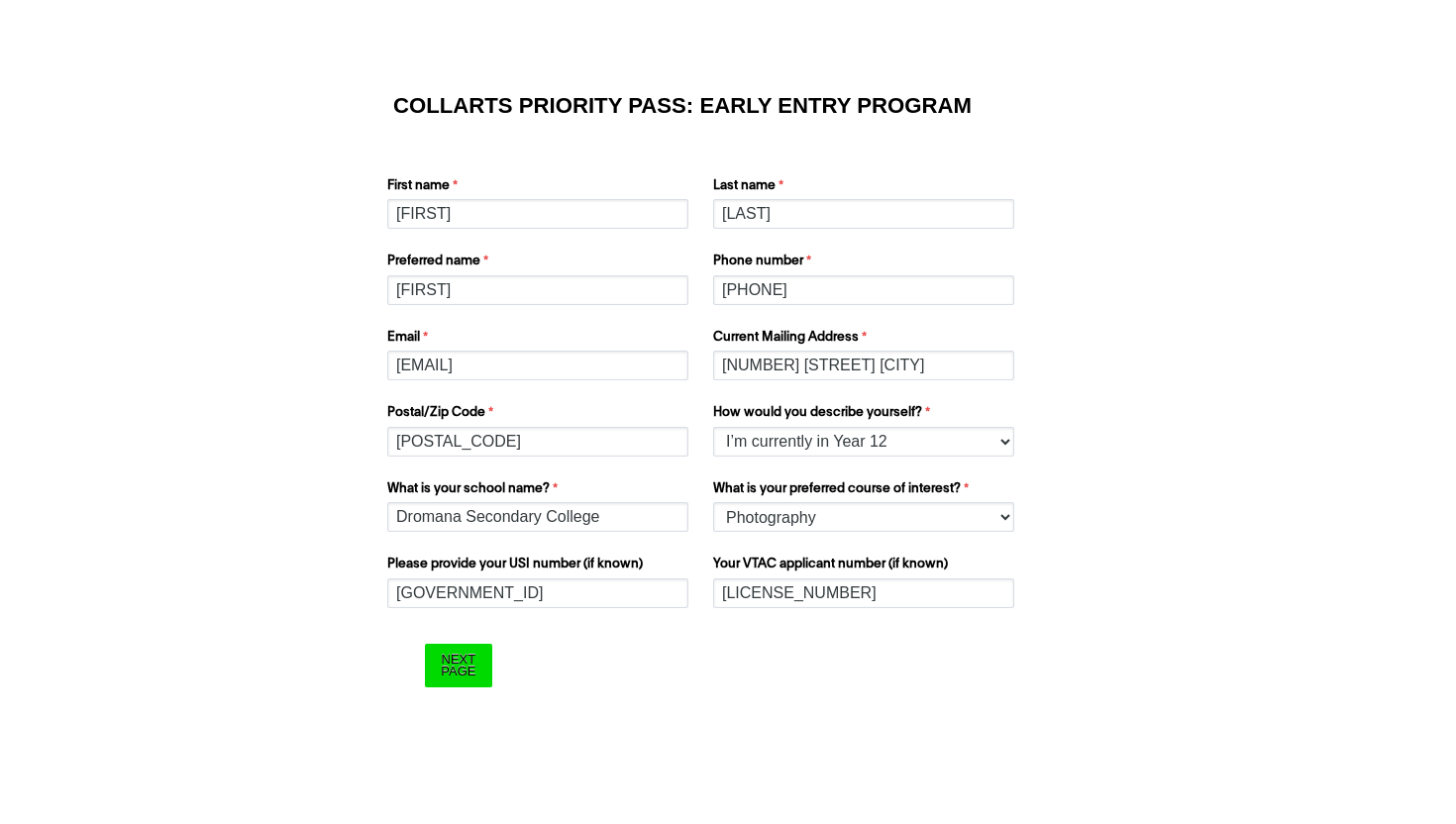 click on "COLLARTS PRIORITY PASS: EARLY ENTRY PROGRAM
First name Eliza
Last name geurts
Preferred name Eliza
Phone number 0474188742
Email elizageurts1@gmail.com
Current Mailing Address 11 William Street McCrae
Postal/Zip Code 3938
How would you describe yourself?  Please select...
I’m currently in Year 12
I've completed Year 12 and took a gap year
What is your school name?  Dromana Secondary College
What is your preferred course of interest? Please select...
2D Animation
Acting
Audio Engineering
Comedy
Digital & Social Media
Entertainment Journalism
Entertainment Management
Event Management
Fashion & Sustainability
Fashion Marketing - Buying and Retail Management
Fashion Marketing - Branding and Communication
Double Degree: Fashion Marketing/Fashion & Sustainability Double Degree
Game Design
Graphic & Digital Design
Interior Design
Music Performance
Music Production" at bounding box center [728, 369] 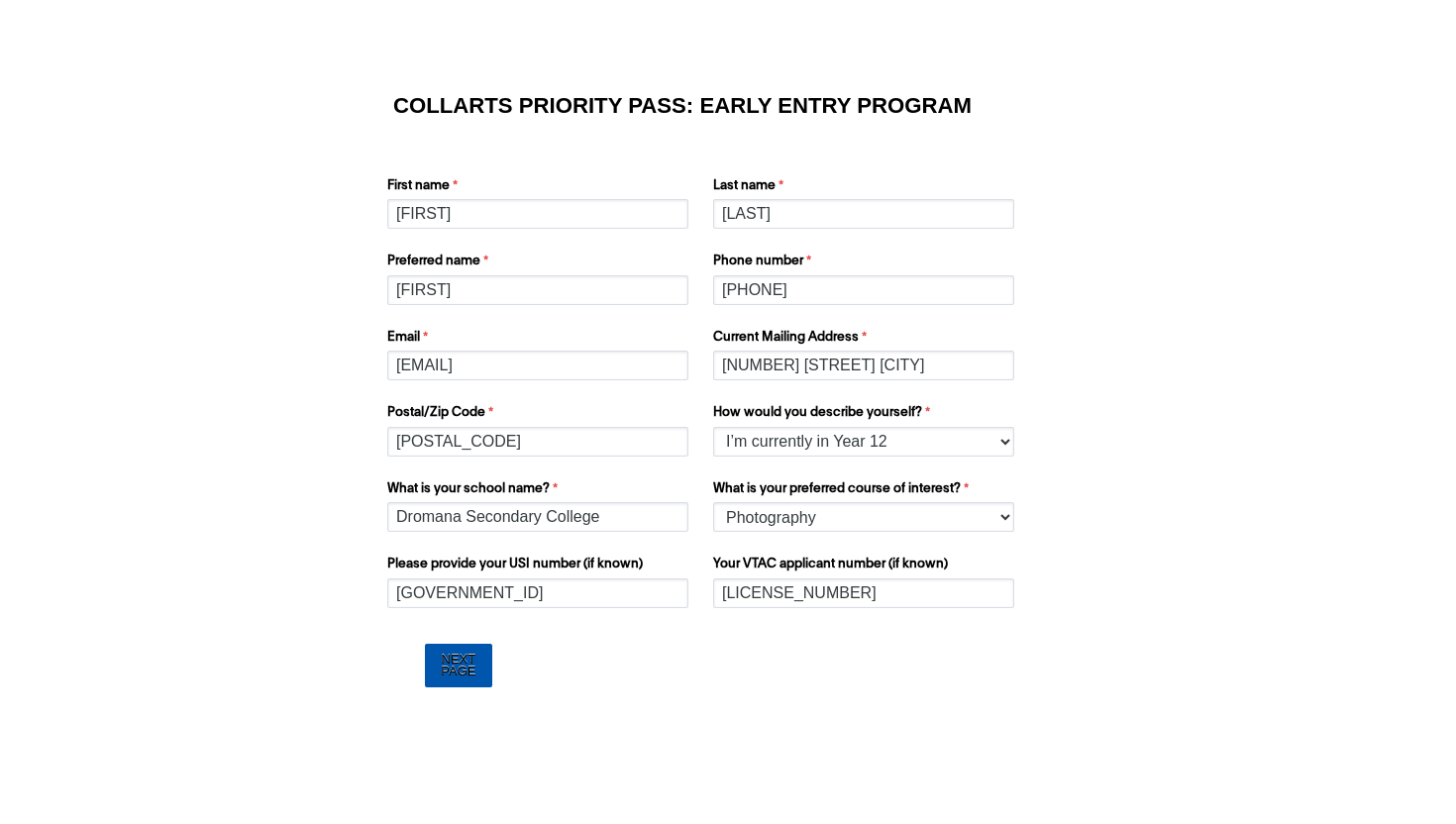 click on "Next Page" at bounding box center (458, 665) 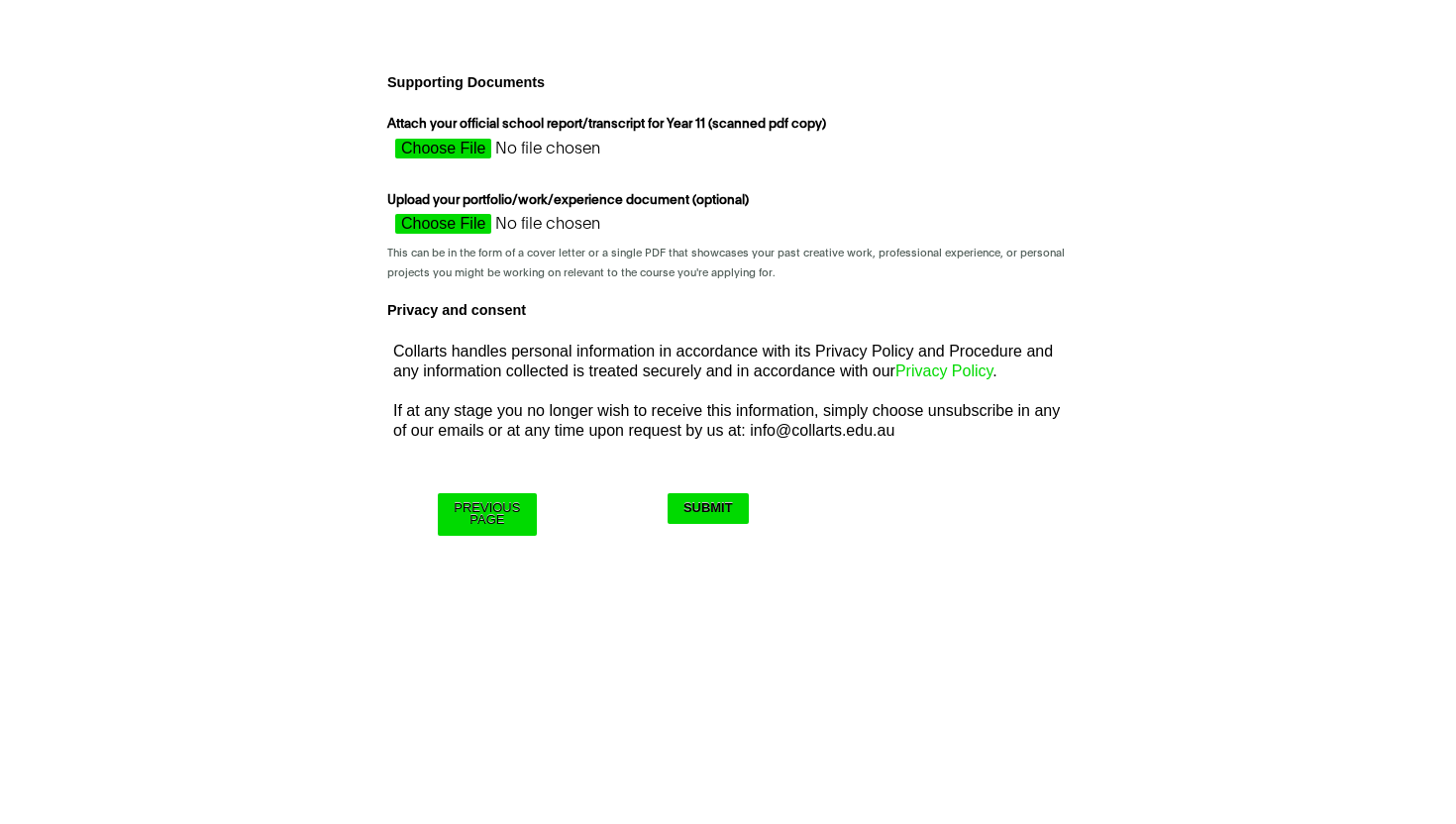 type on "C:\fakepath\PHOTOGRAPHS .odt" 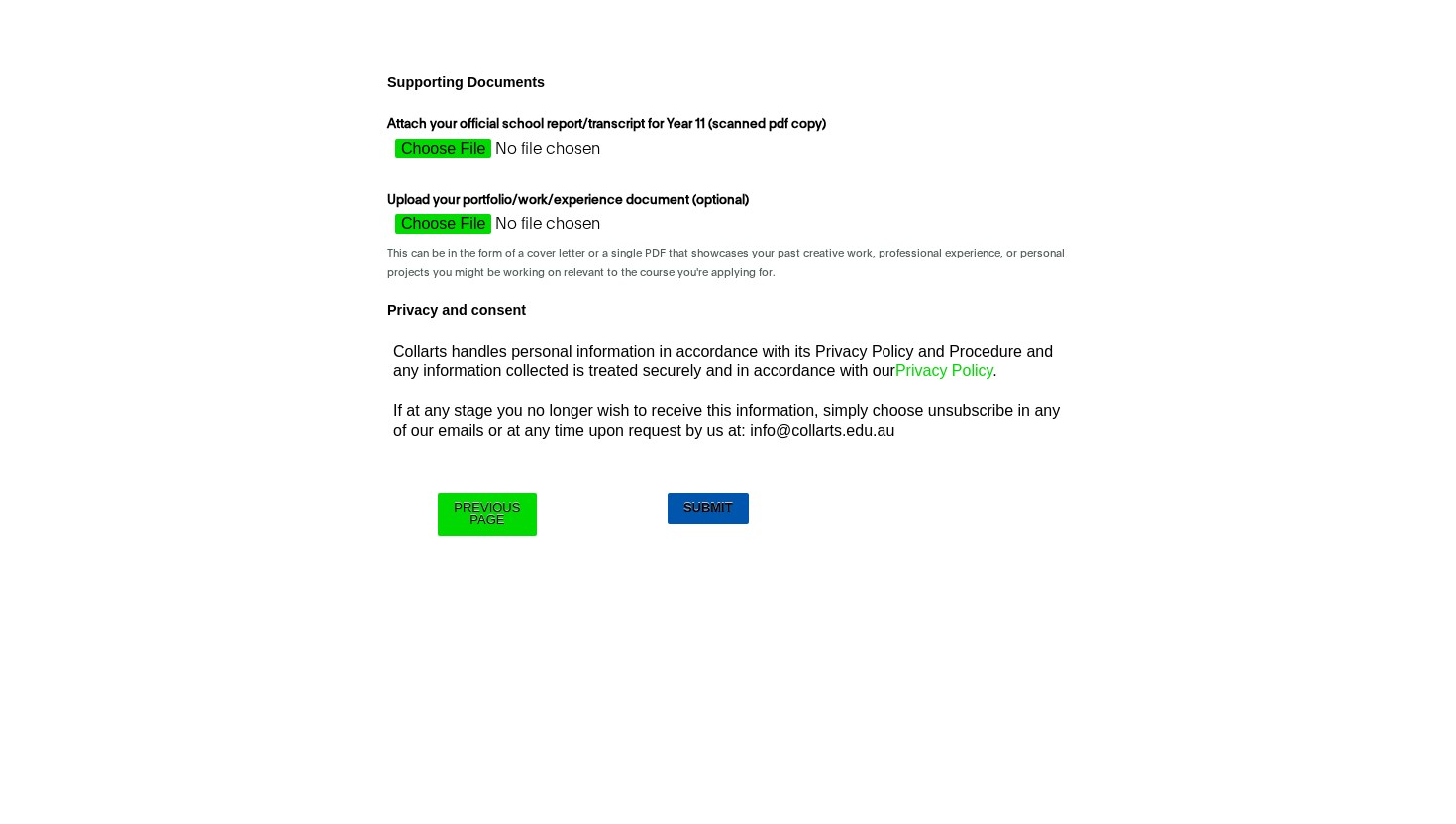 click on "Submit" at bounding box center [708, 508] 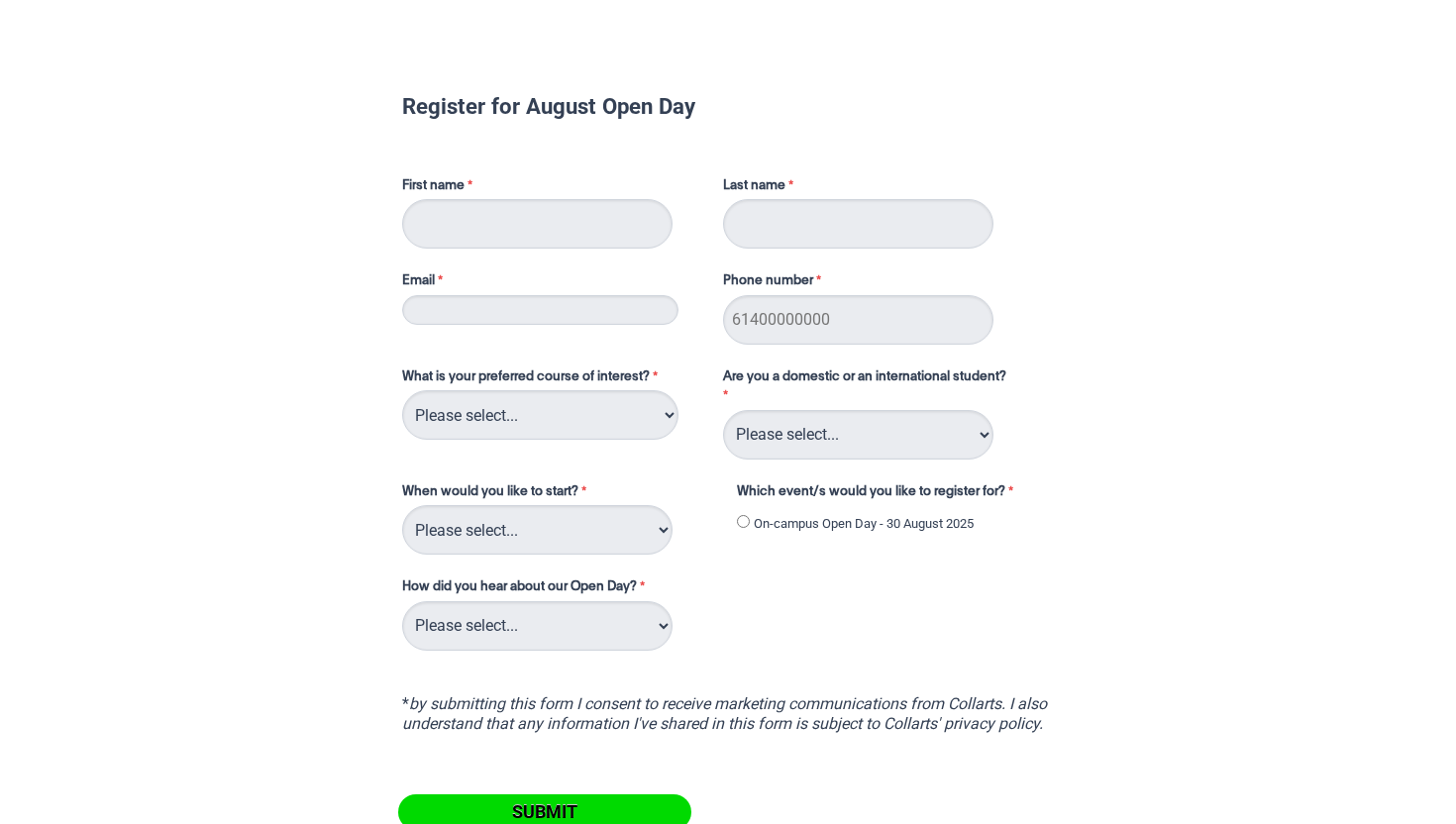 scroll, scrollTop: 0, scrollLeft: 0, axis: both 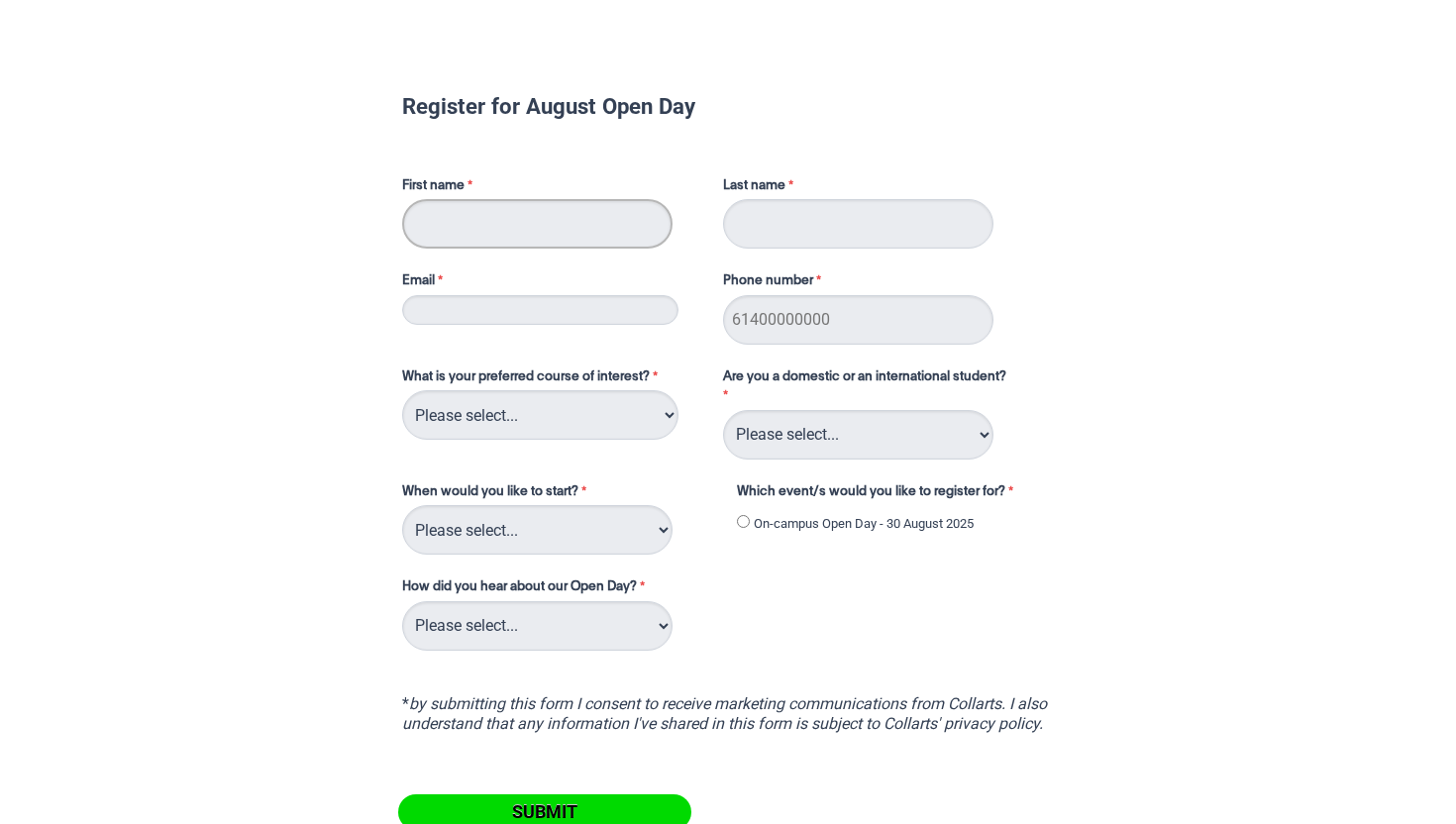 click on "First name" at bounding box center [537, 224] 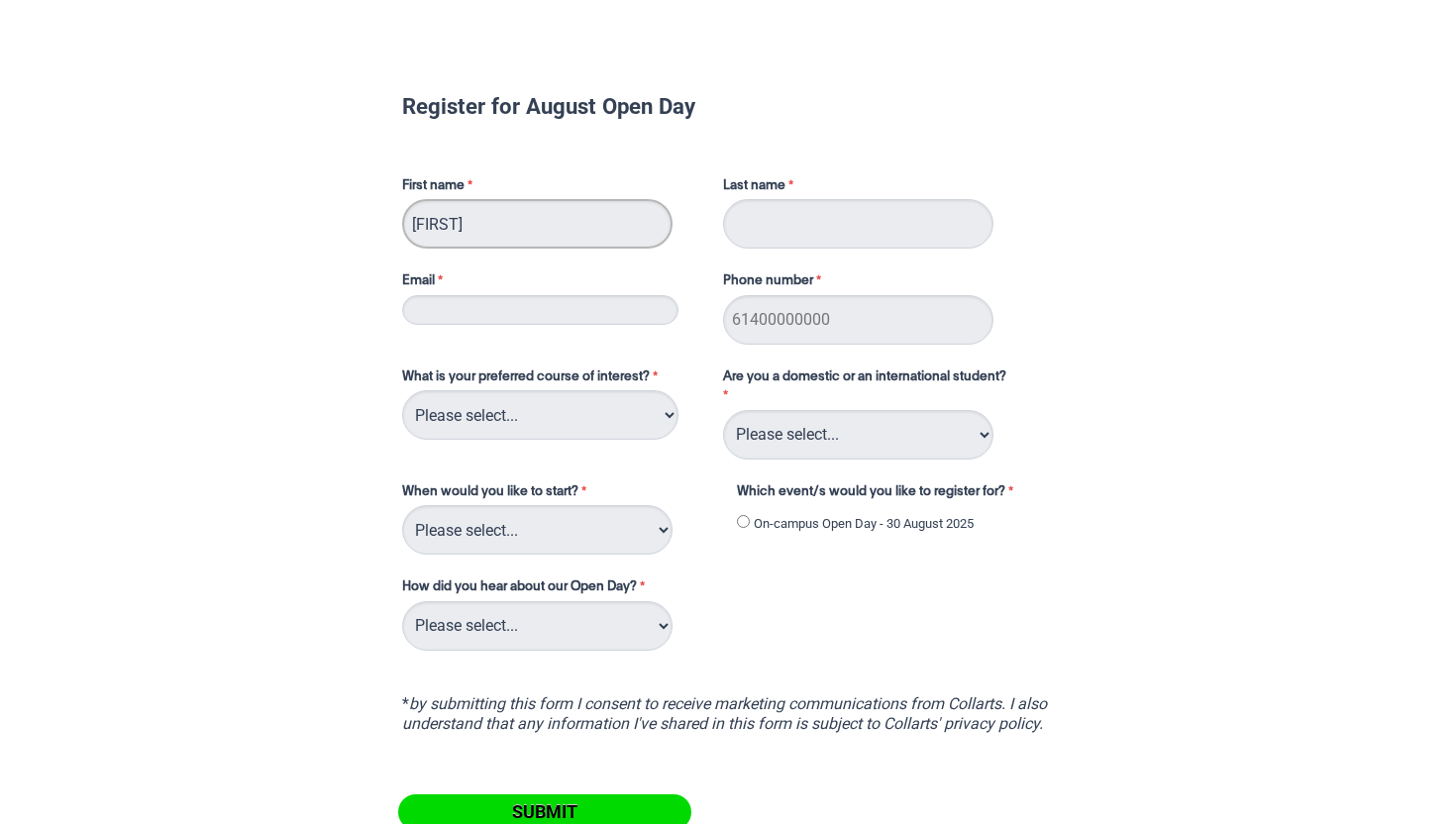 type on "geurts" 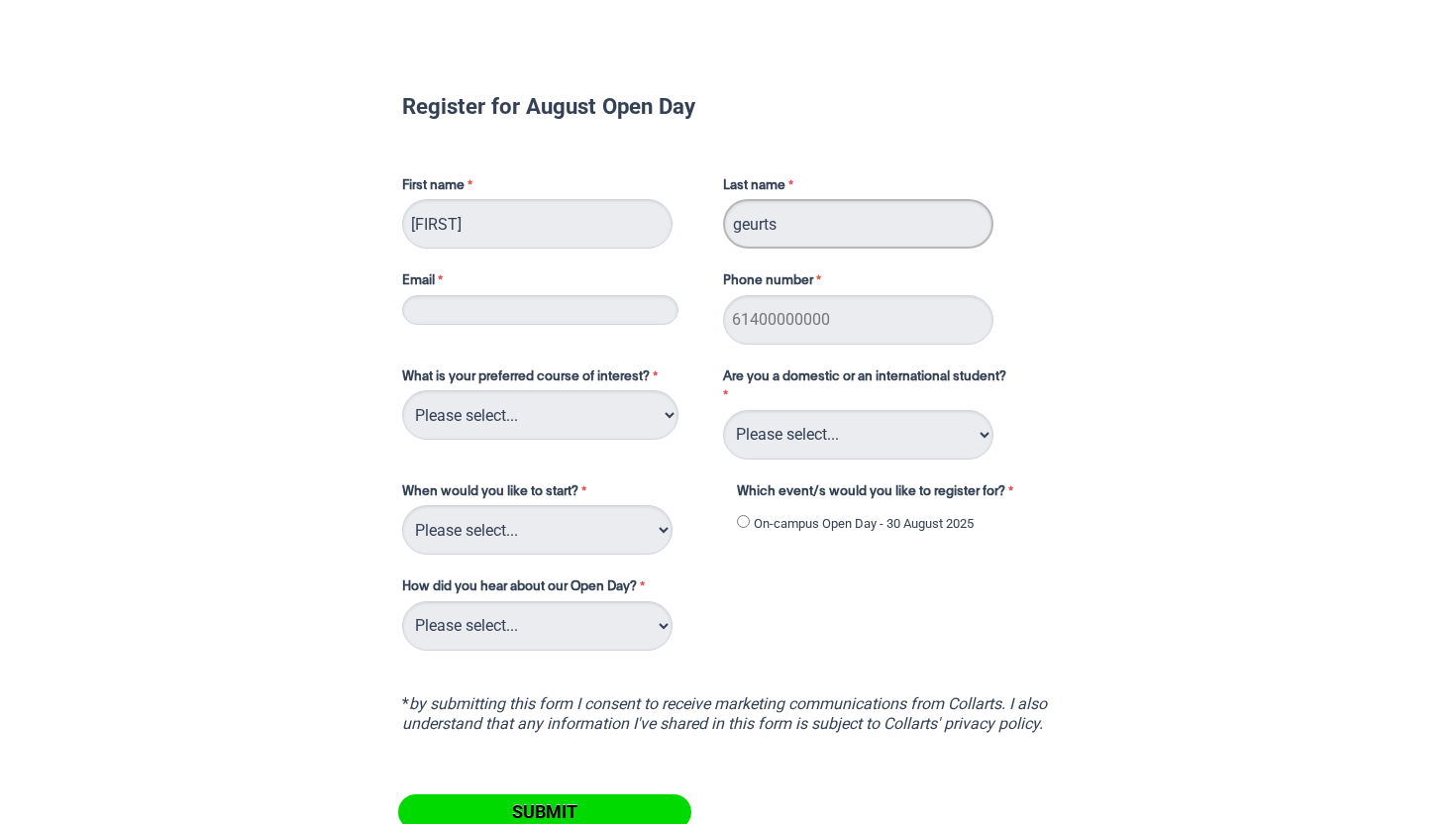type on "[PHONE]" 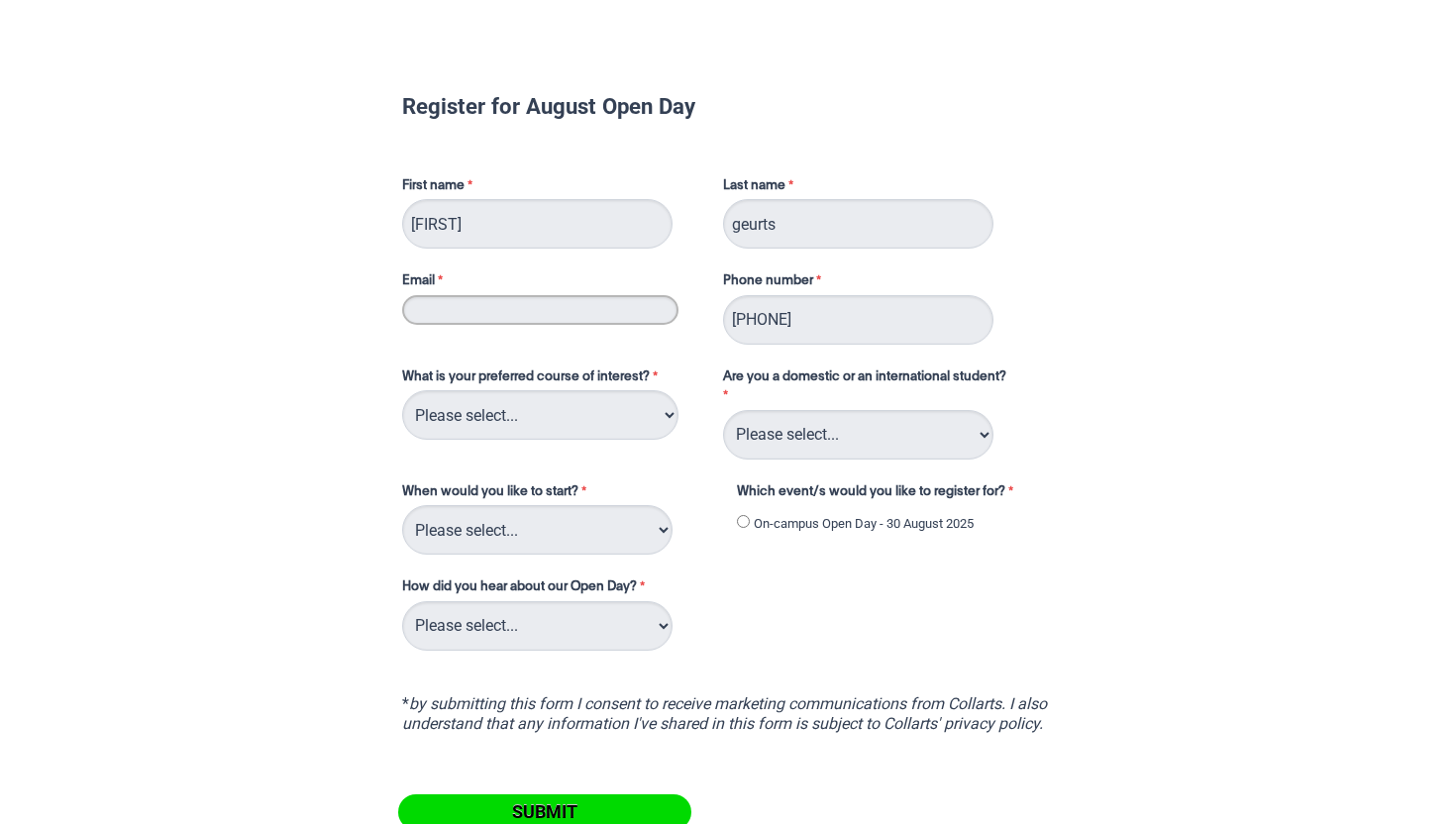 click on "Email" at bounding box center (540, 310) 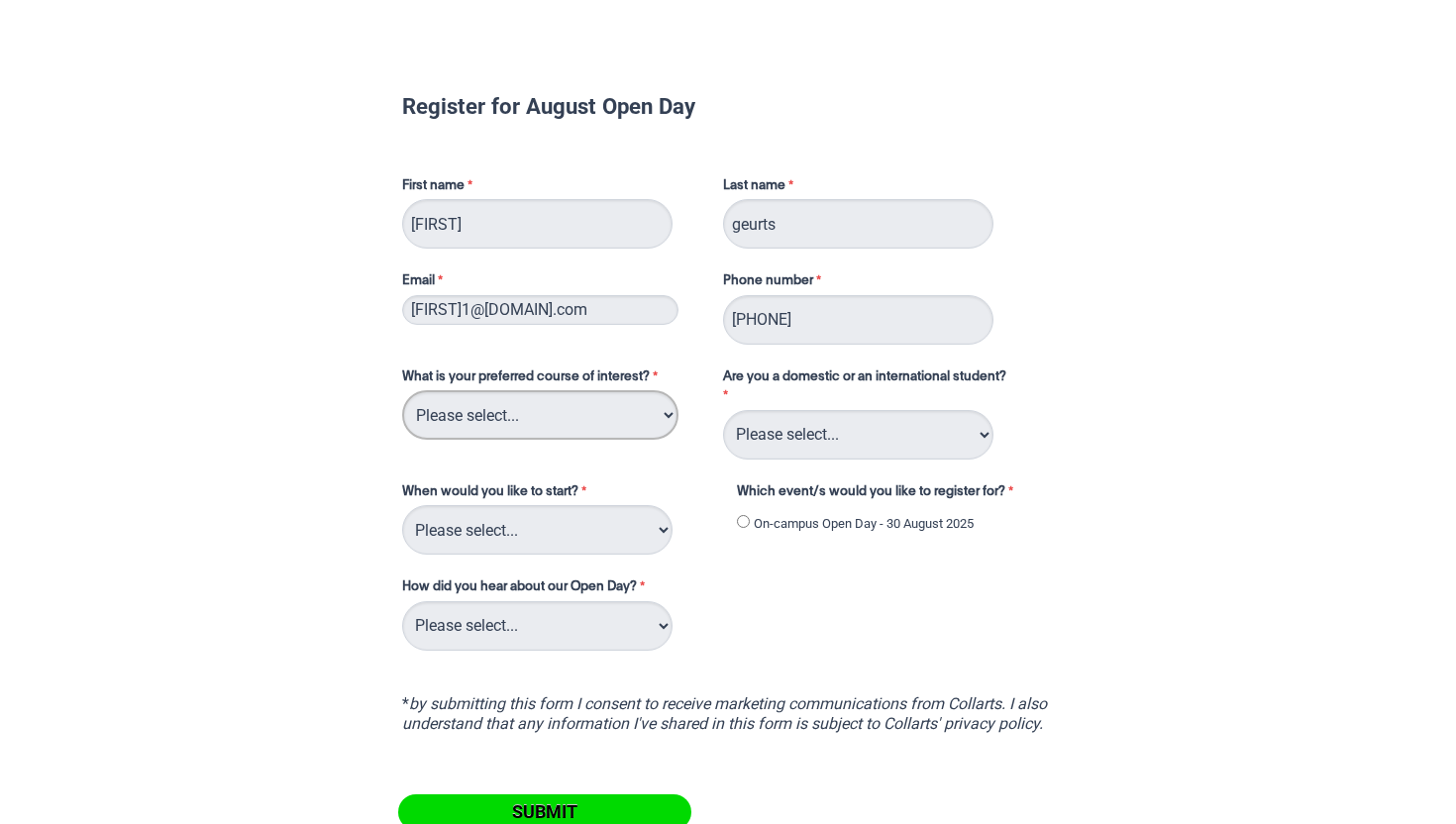 click on "Please select...
2D Animation
Acting
Audio Engineering
Circus Arts
Comedy
Digital & Social Media
Entertainment Journalism
Entertainment Management
Event Management
Fashion & Sustainability
Fashion Marketing - Buying and Retail Management
Fashion Marketing - Branding and Communication
Double Degree: Fashion Marketing/Fashion & Sustainability Double Degree
Game Design
Grad Cert in Higher Education (Creative Arts)
Graphic & Digital Design
Interior Design
Music Performance
Music Production
Master of Creative Industries
Master of Design
Photography
Screen & Media
Stage Management
Writing & Directing" at bounding box center [540, 415] 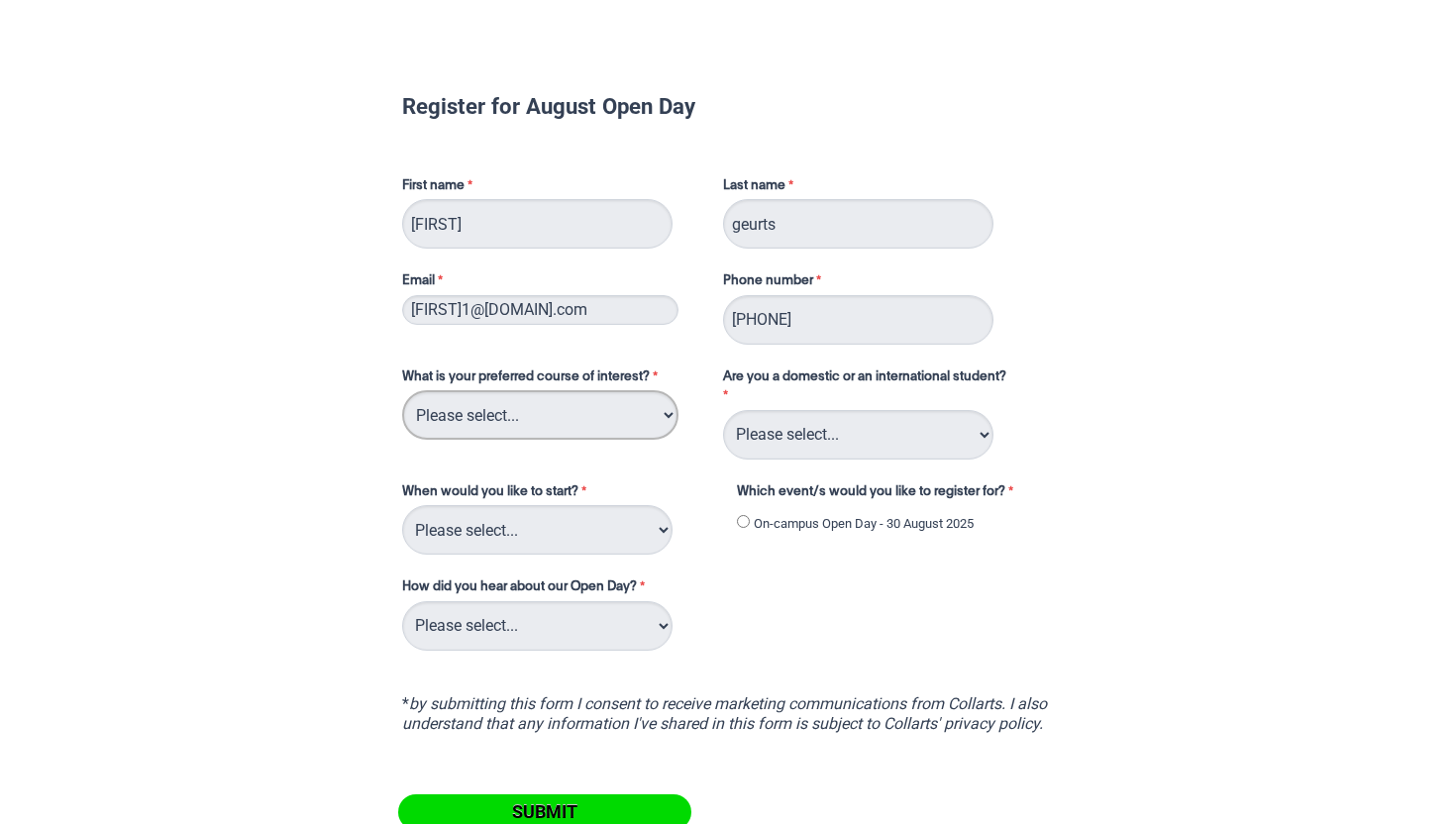 select on "tfa_110" 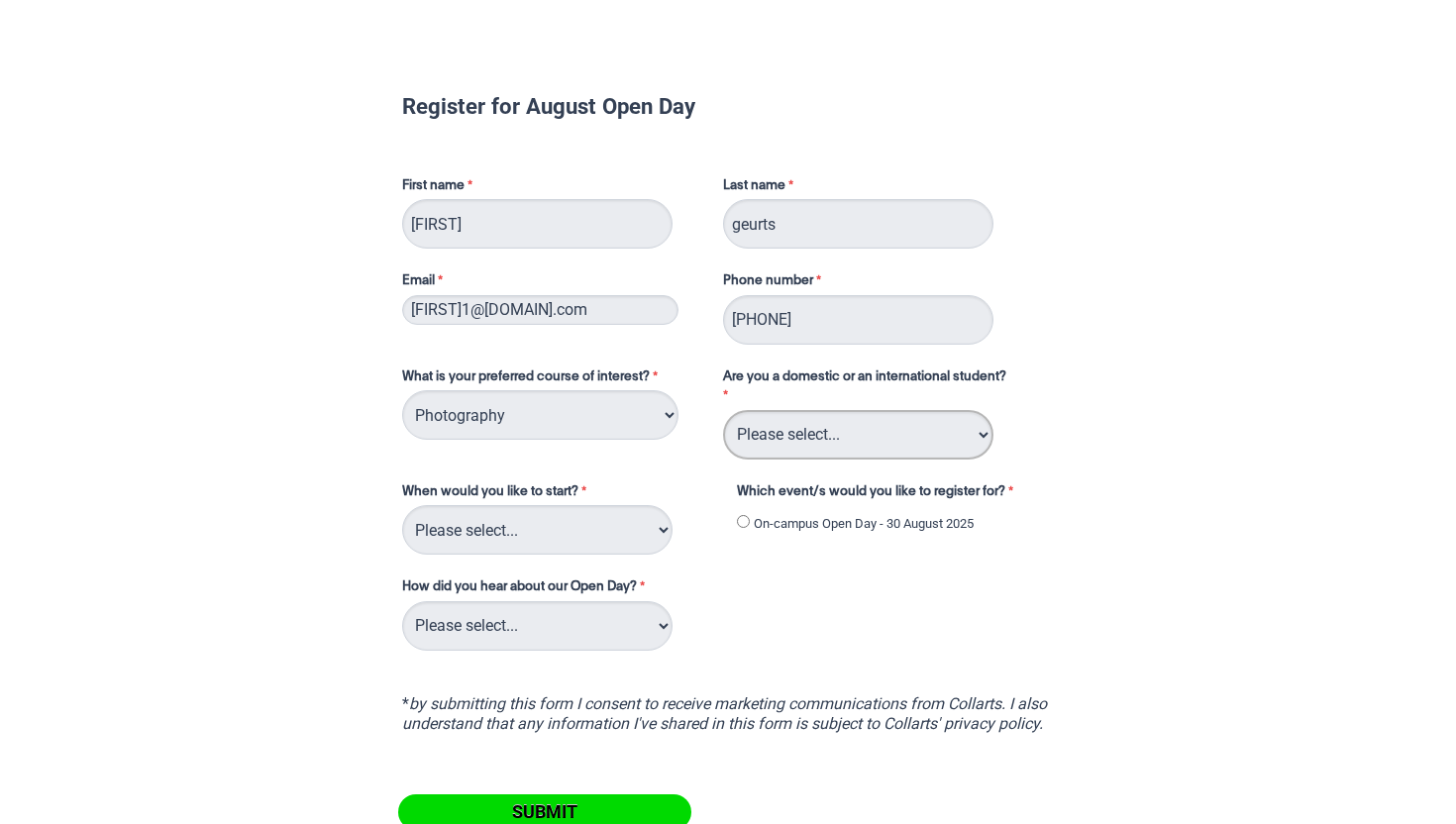 click on "Please select...
Domestic Student
International Student" at bounding box center (858, 435) 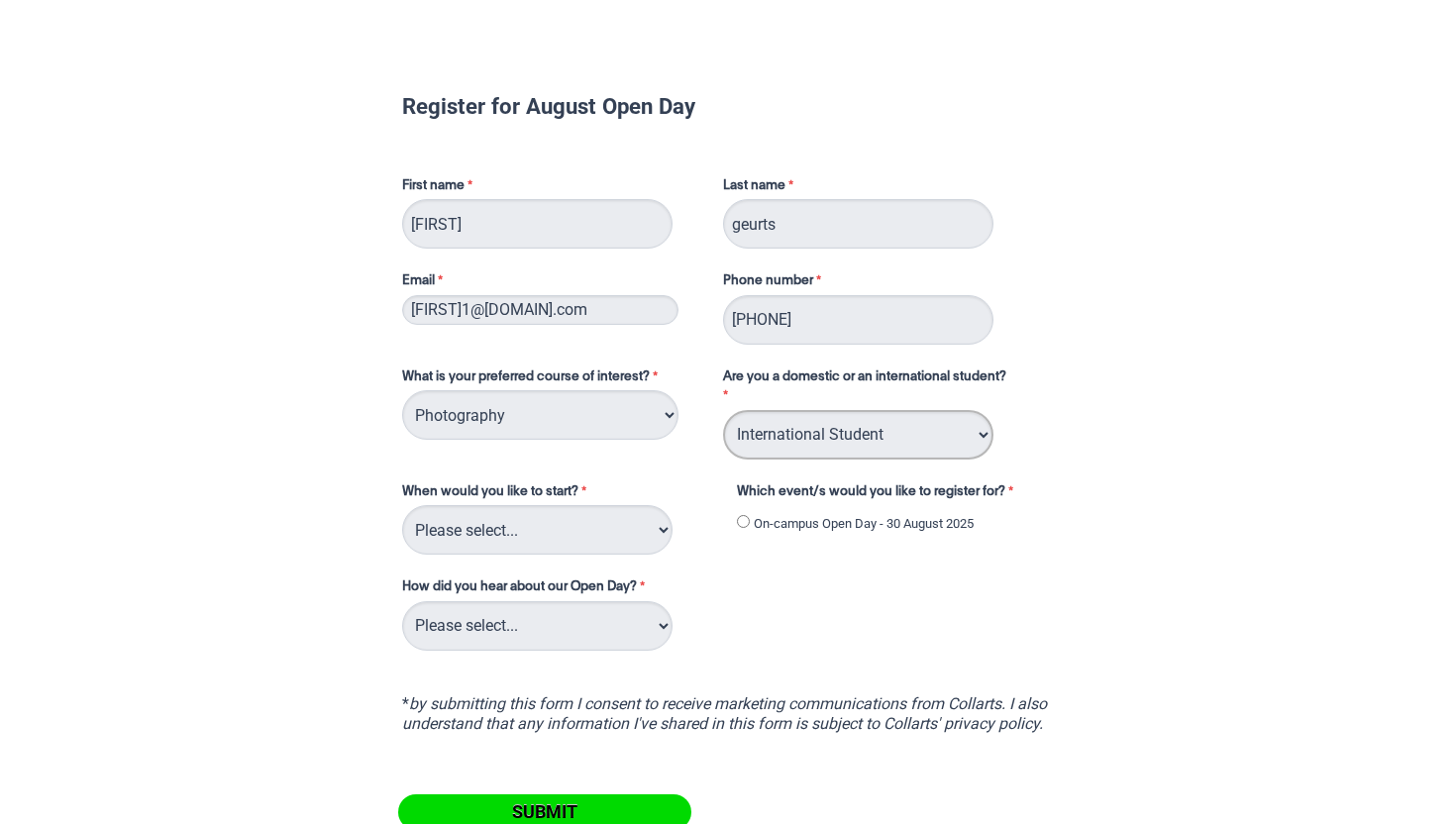 click on "Please select...
Domestic Student
International Student" at bounding box center [858, 435] 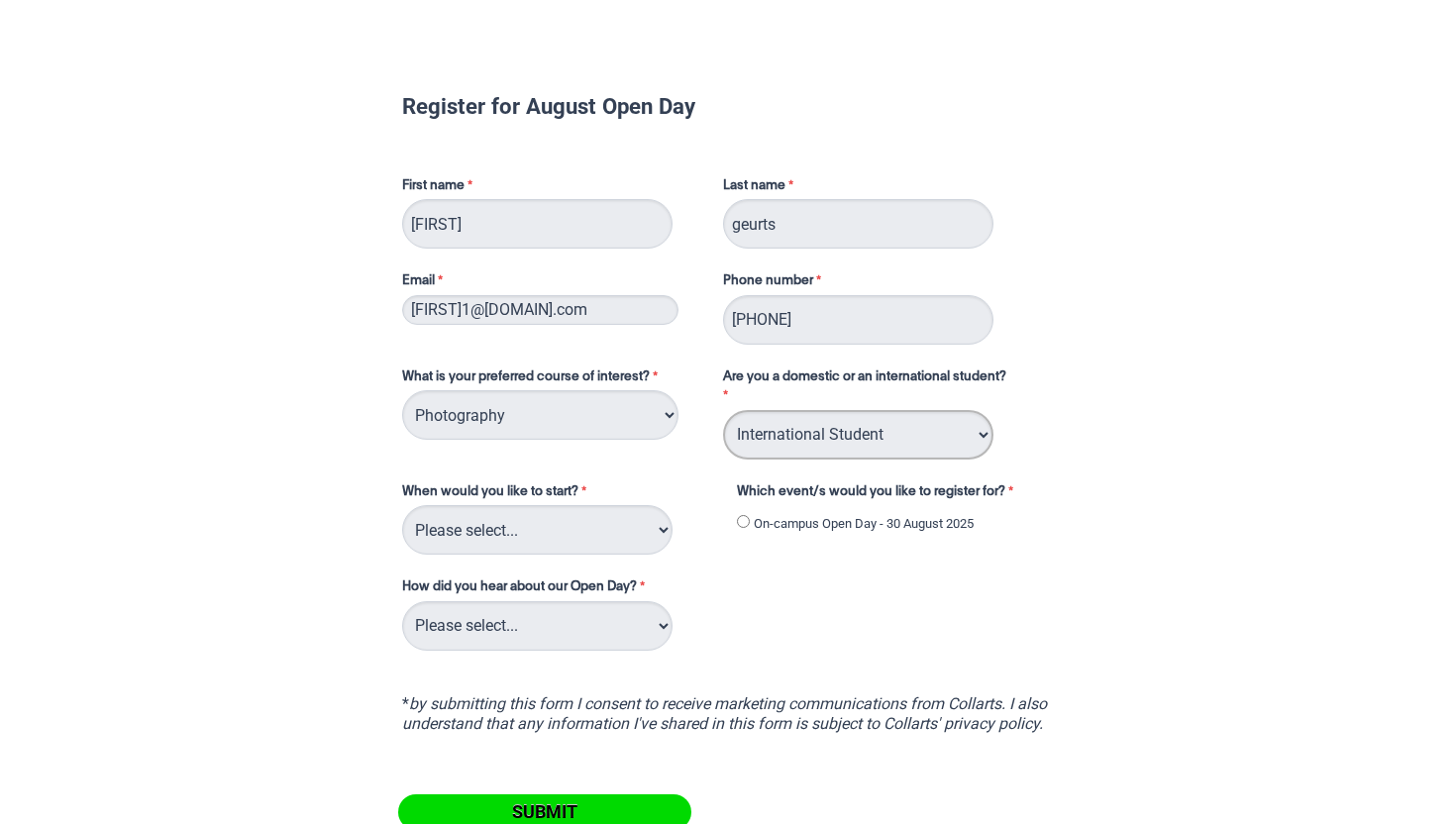 select on "tfa_126" 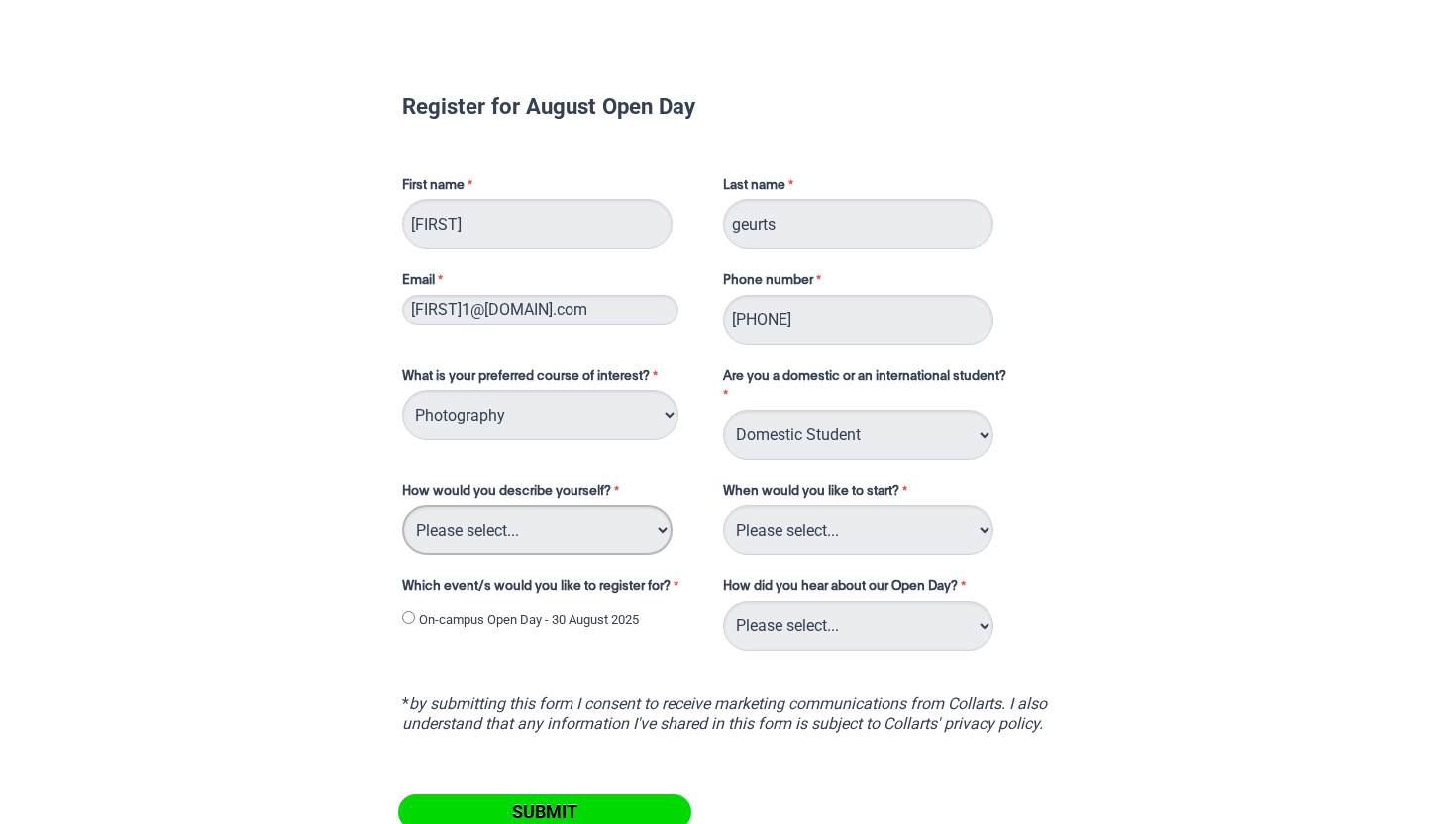 click on "Please select...
I've completed Year 12
I'm looking for a career change
I'm already in the industry / have a qualification and am looking to extend my skills
I'm looking to transfer from another college/university
I took some time off after high school and want to return to study
I’m currently in Year 12 and planning what I’ll do after school
I'm currently in Year 11 and looking at some career options
I'm currently in Year 10 and looking at some career options
I'm currently in Year 9 and looking at some career options
I'm currently in Year 8 and looking at some career options
I'm looking for information for a friend/family member" at bounding box center [537, 530] 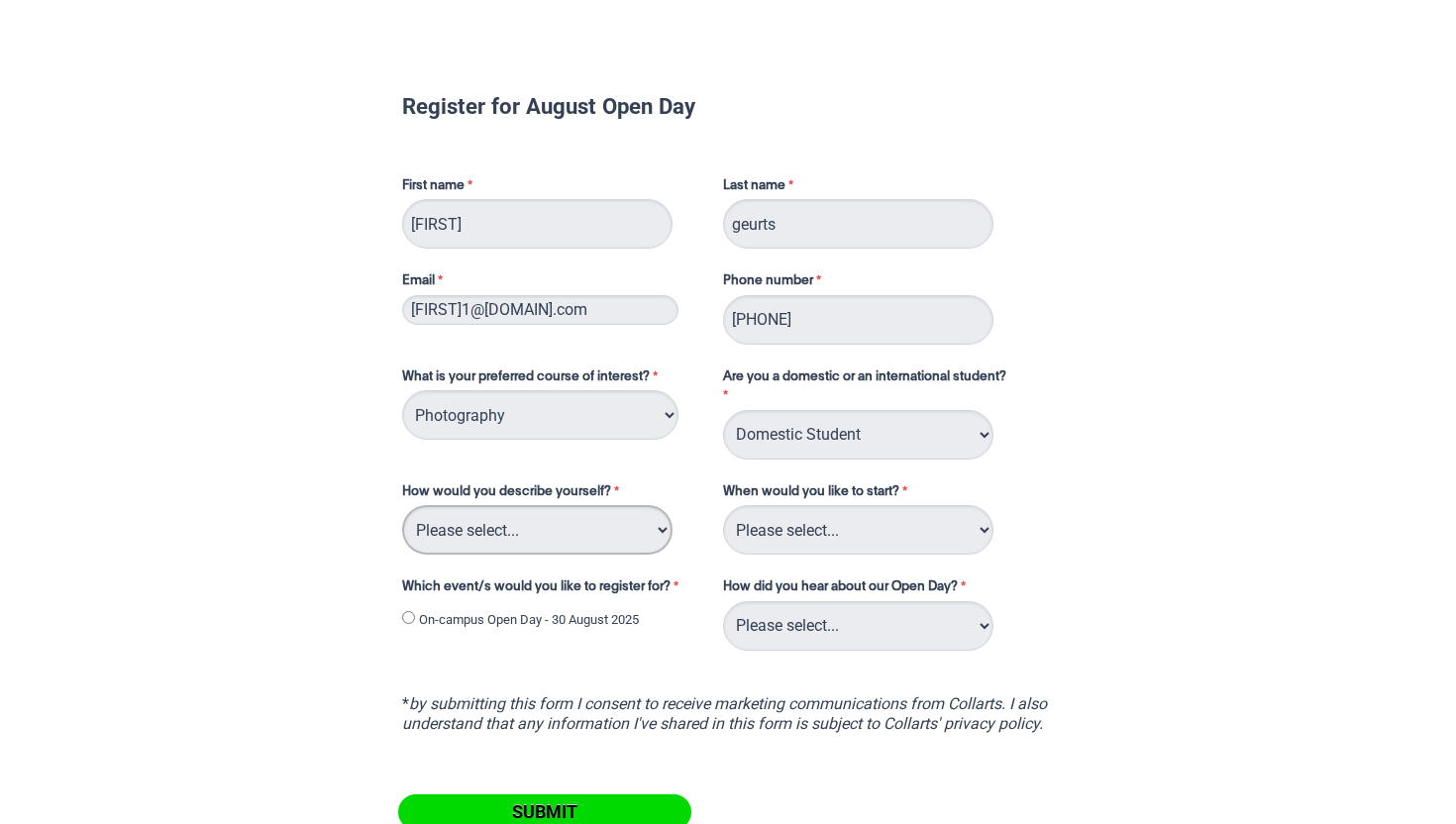 select on "tfa_69" 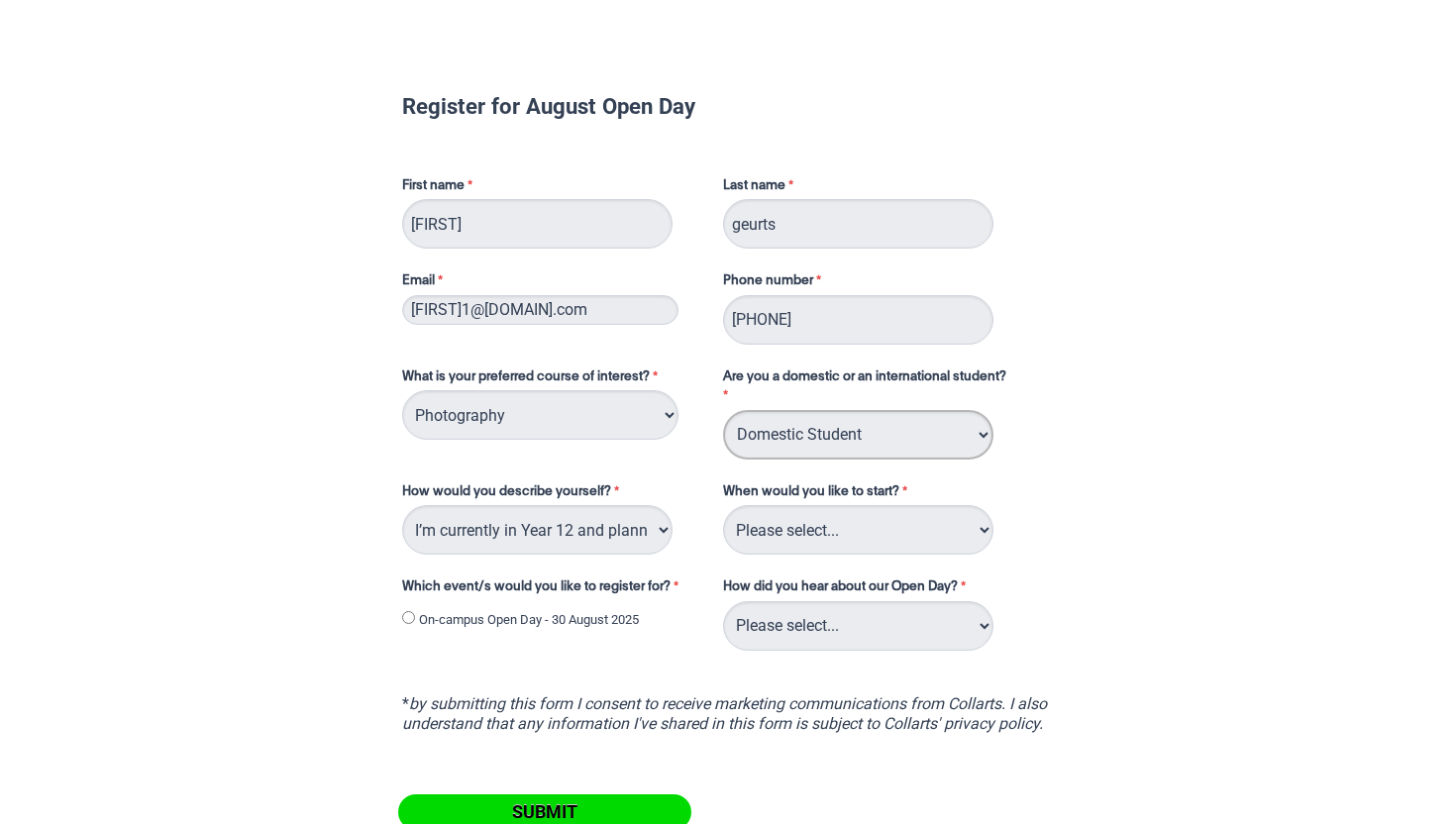 click on "Please select...
Domestic Student
International Student" at bounding box center [858, 435] 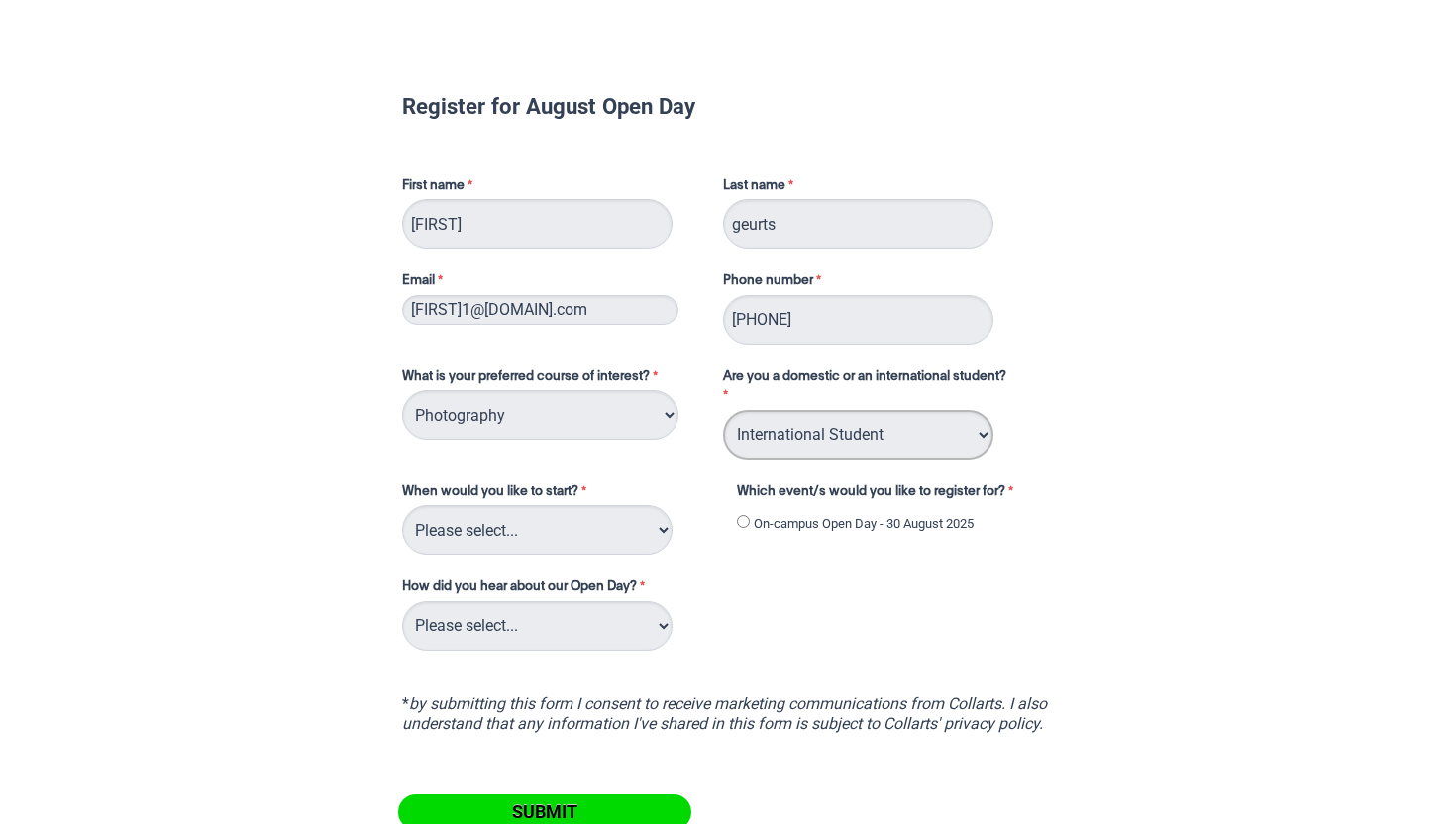click on "Please select...
Domestic Student
International Student" at bounding box center (858, 435) 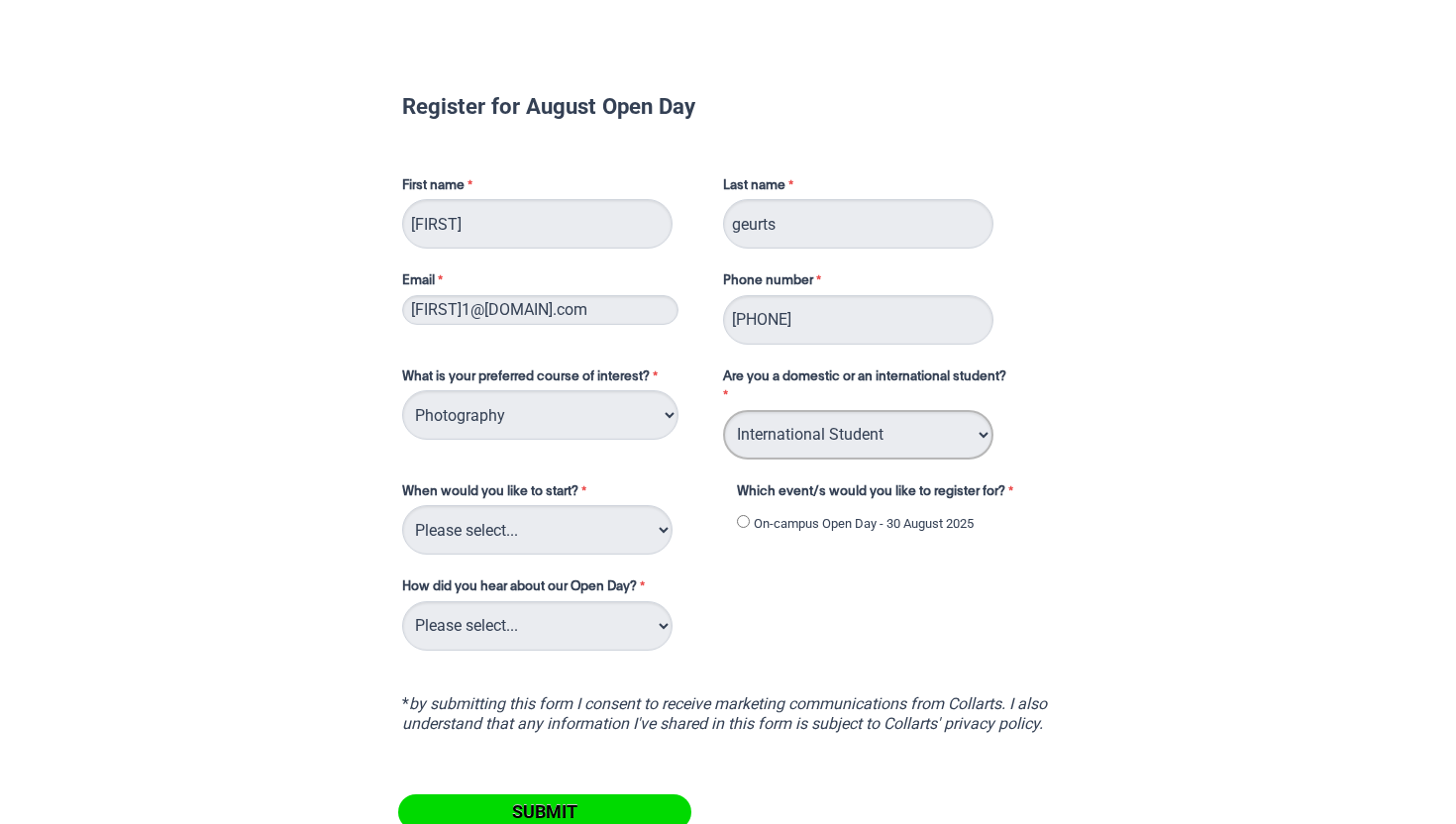 select on "tfa_126" 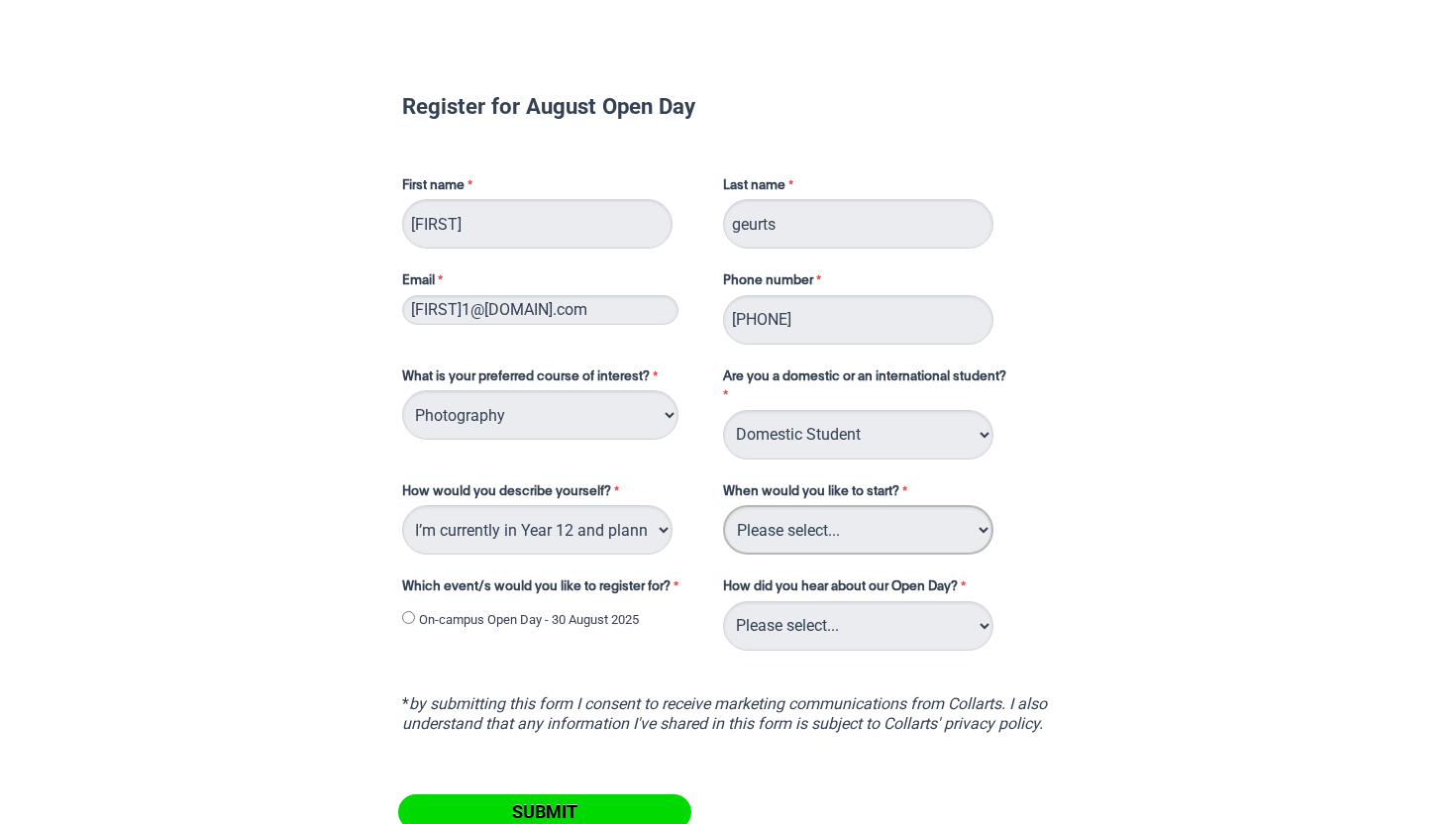 click on "Please select...
Trimester 3 2025, starting September 2025
Trimester 1 2026, starting February 2026" at bounding box center (858, 530) 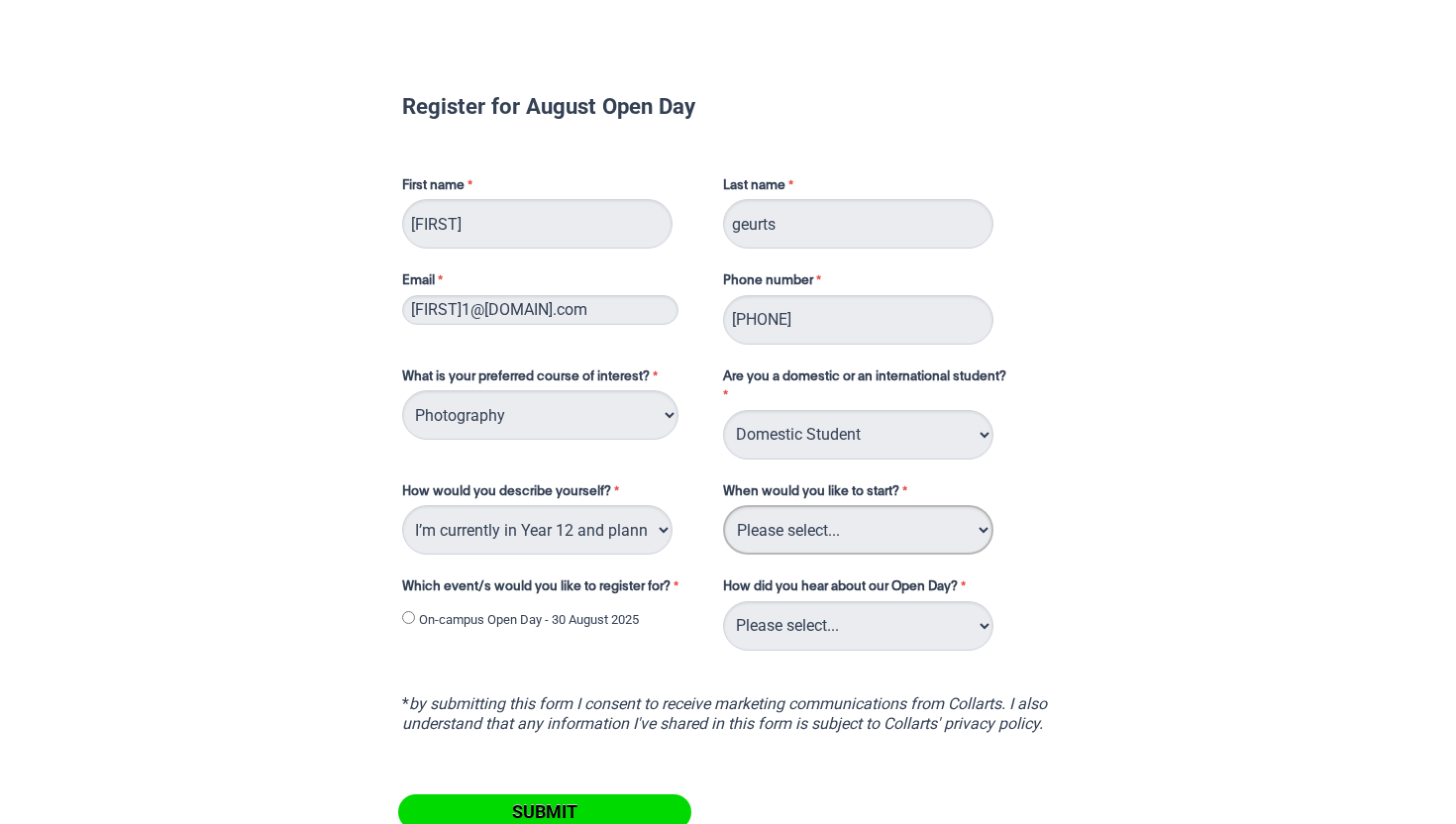 select on "tfa_234" 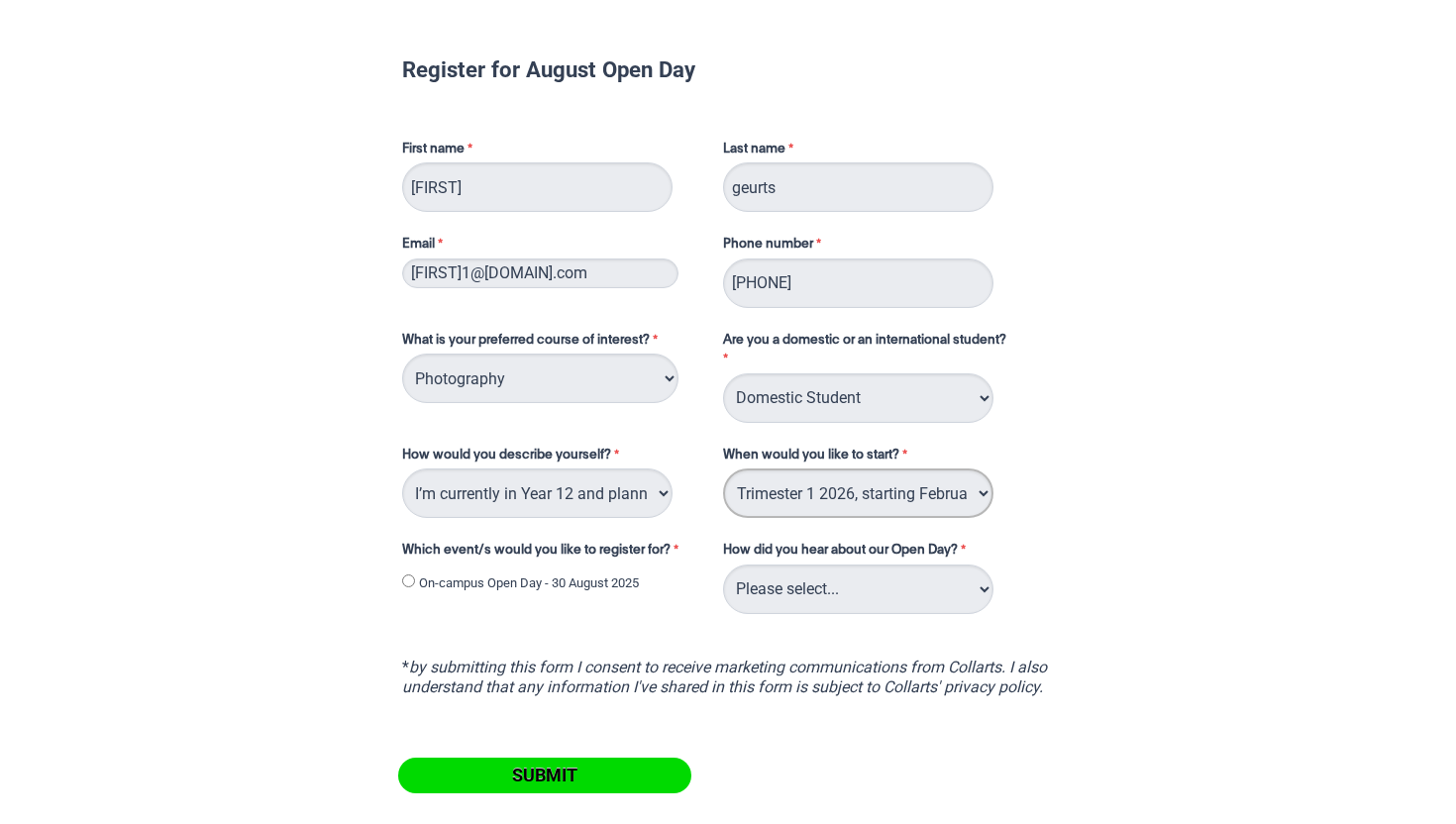 scroll, scrollTop: 54, scrollLeft: 0, axis: vertical 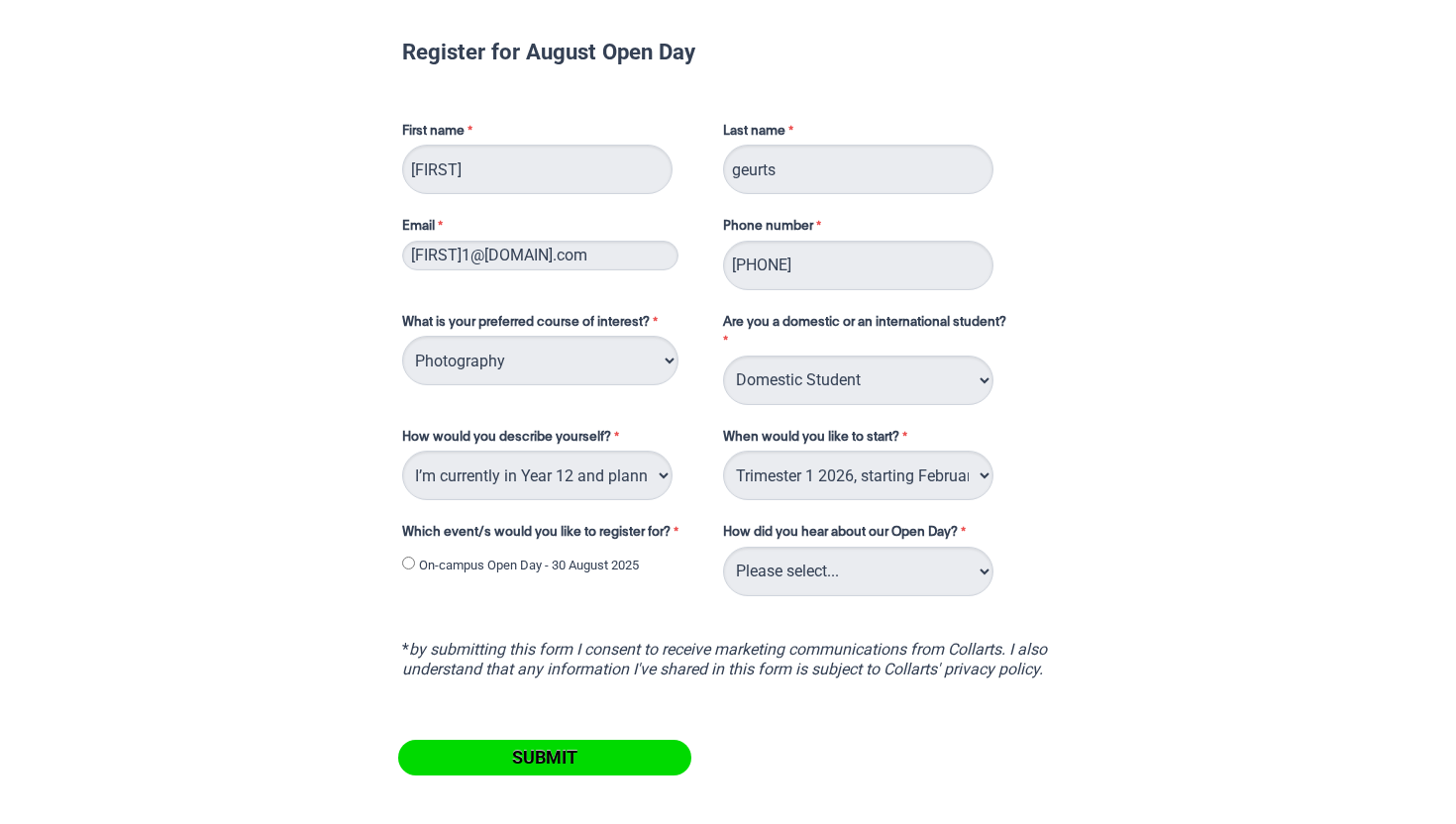 click on "On-campus Open Day - 30 August 2025" at bounding box center [526, 566] 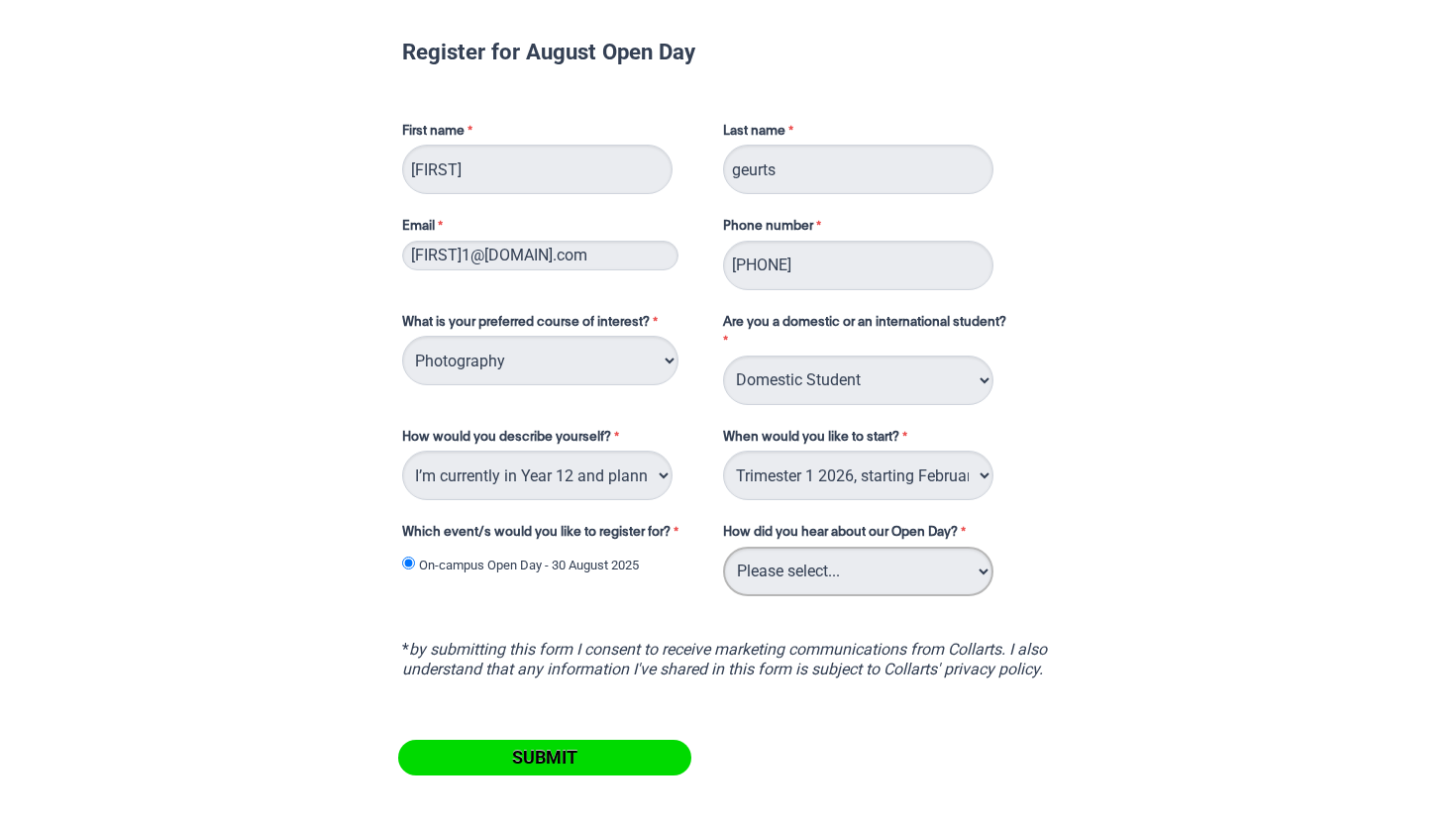 click on "Please select...
Career Advisor
Career Expo
Collarts Newsletter/Email
Collarts Website
Freeza/Amplified
Online Search (Google)
Socials (Facebook, Instagram, LinkedIn, etc)
VET Course at School
VTAC
Word of Mouth
Workshop at Collarts
Workshop at School
YouTube
Other" at bounding box center [858, 571] 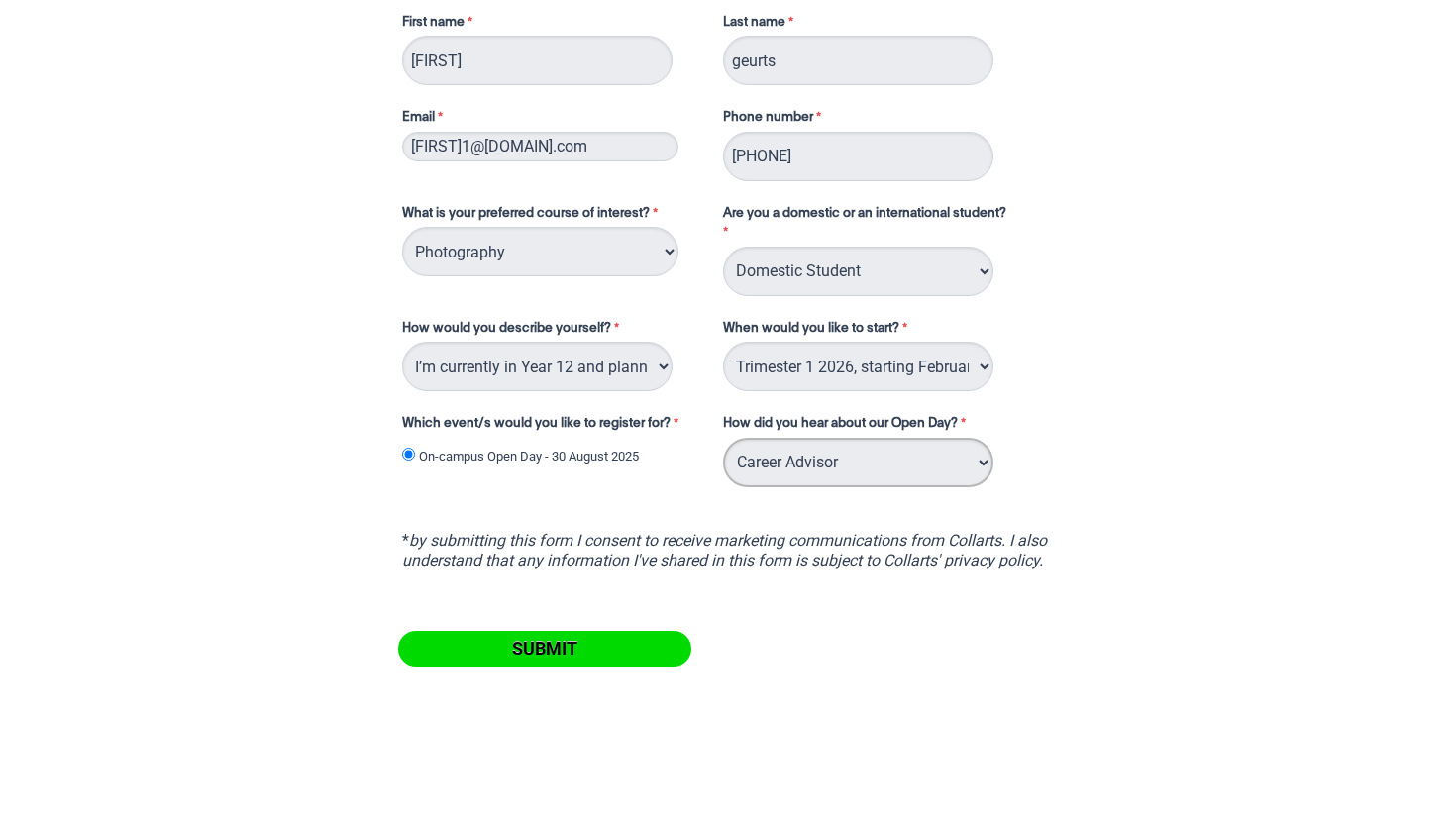 scroll, scrollTop: 172, scrollLeft: 0, axis: vertical 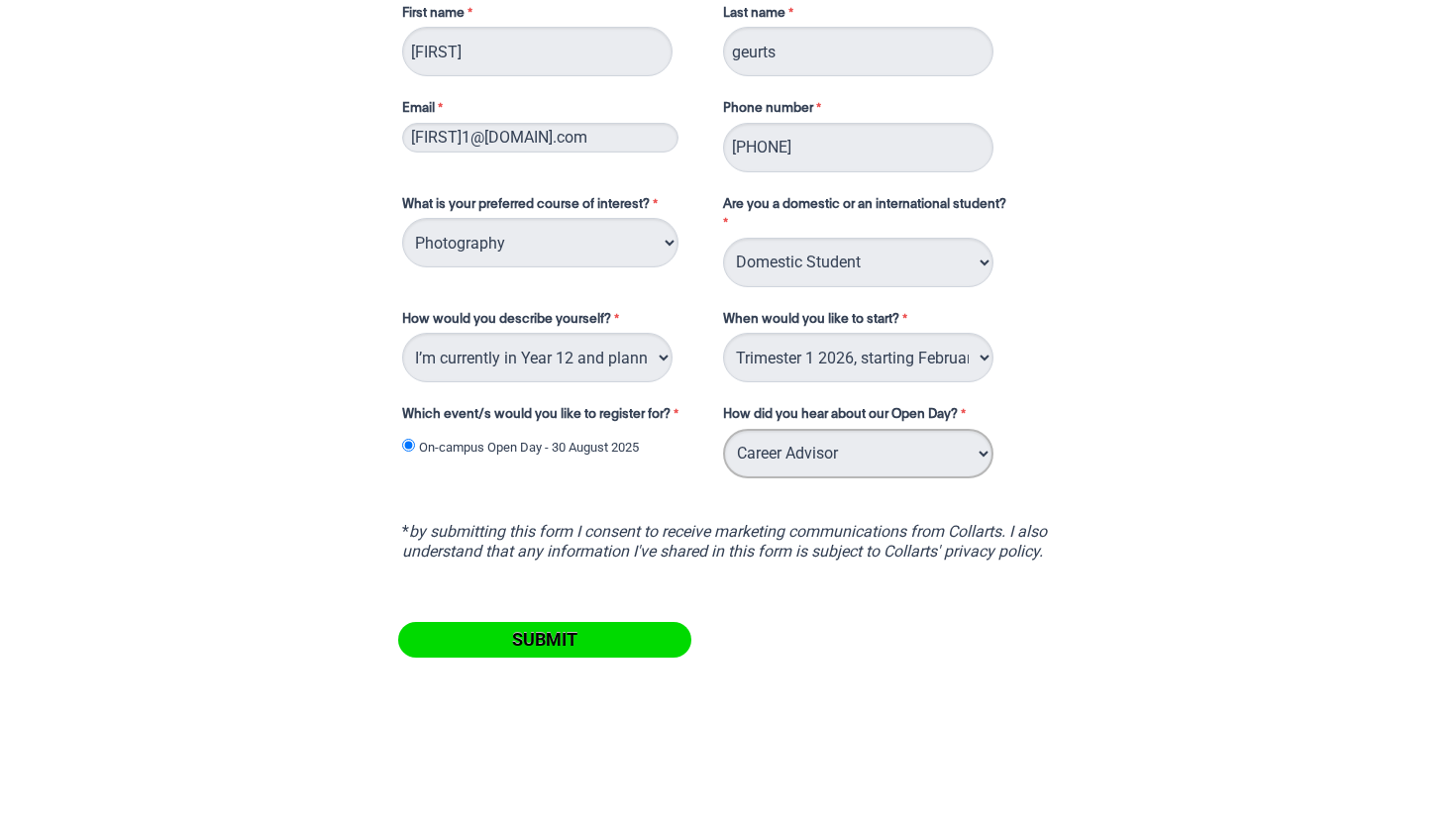 click on "Please select...
Career Advisor
Career Expo
Collarts Newsletter/Email
Collarts Website
Freeza/Amplified
Online Search (Google)
Socials (Facebook, Instagram, LinkedIn, etc)
VET Course at School
VTAC
Word of Mouth
Workshop at Collarts
Workshop at School
YouTube
Other" at bounding box center (858, 454) 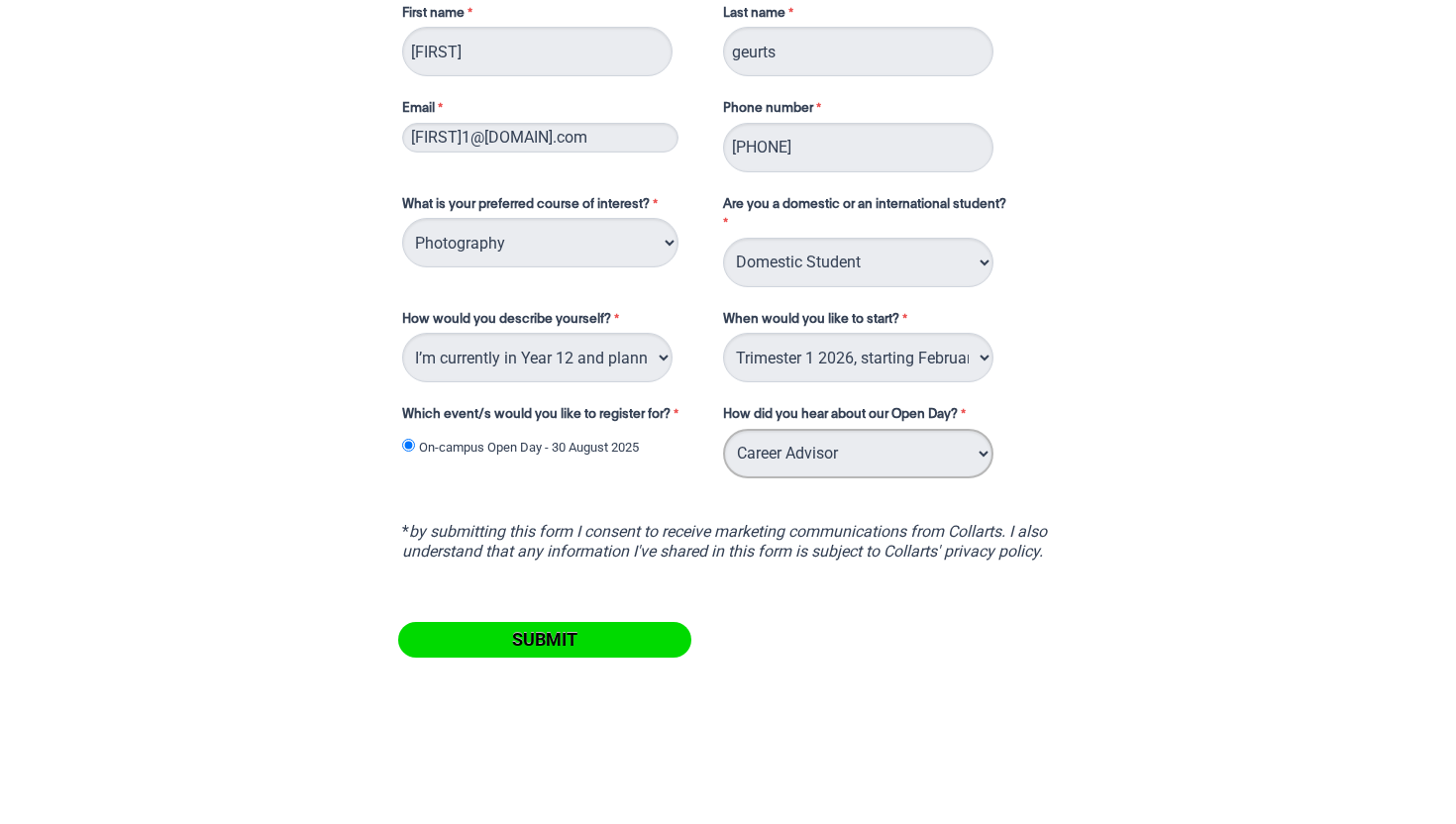 select on "tfa_140" 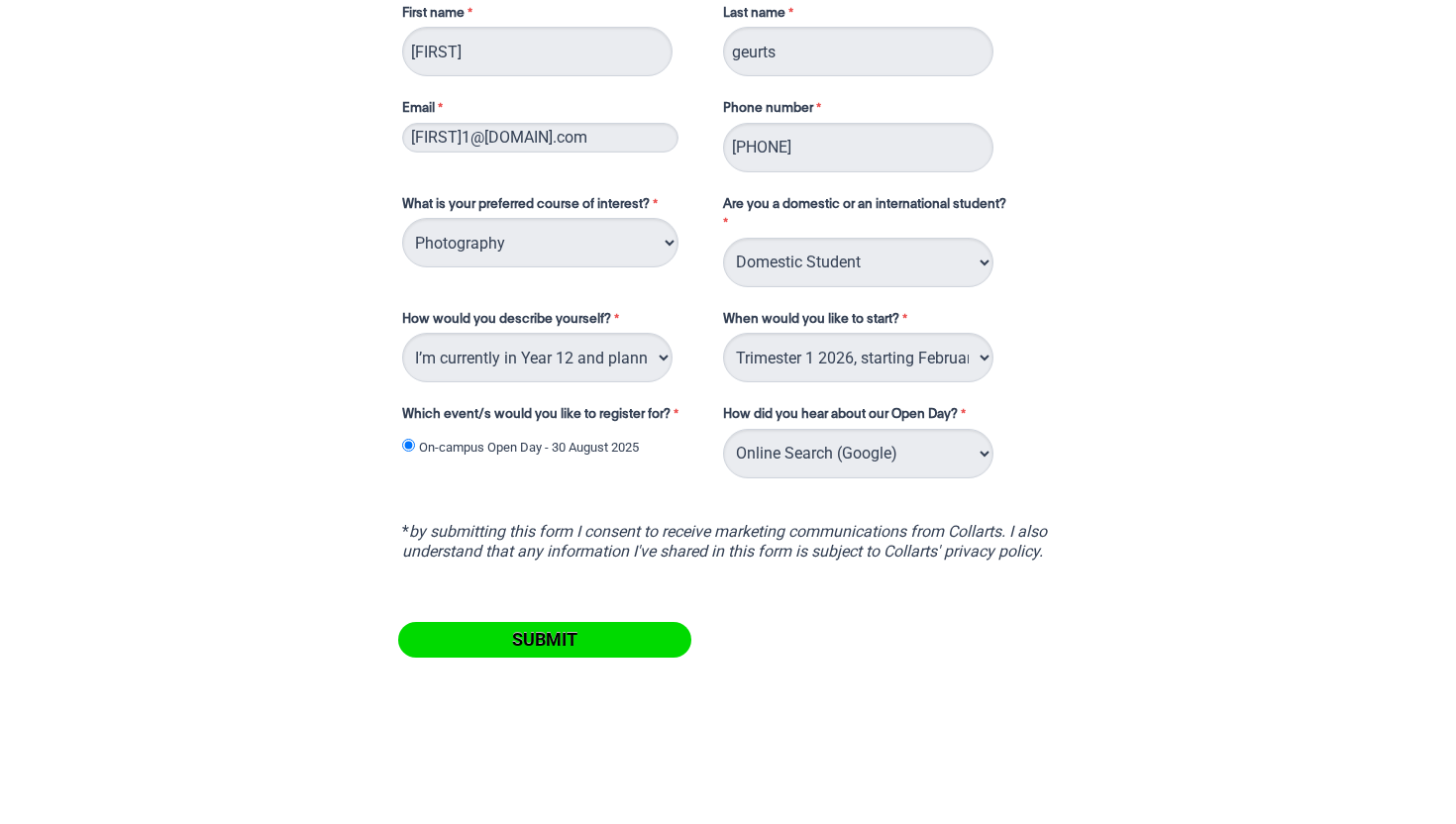 click on "Submit" at bounding box center [545, 640] 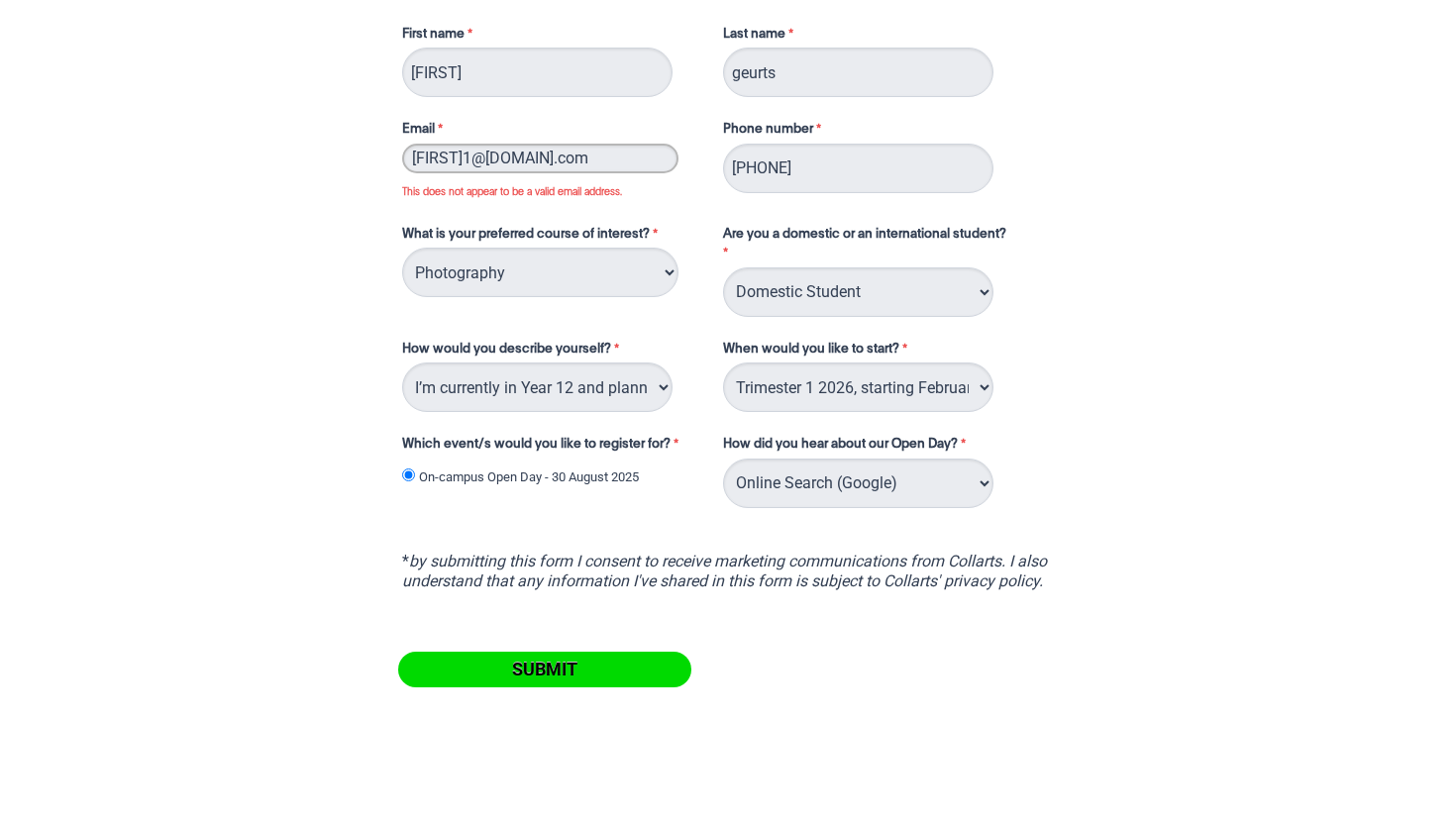 scroll, scrollTop: 151, scrollLeft: 0, axis: vertical 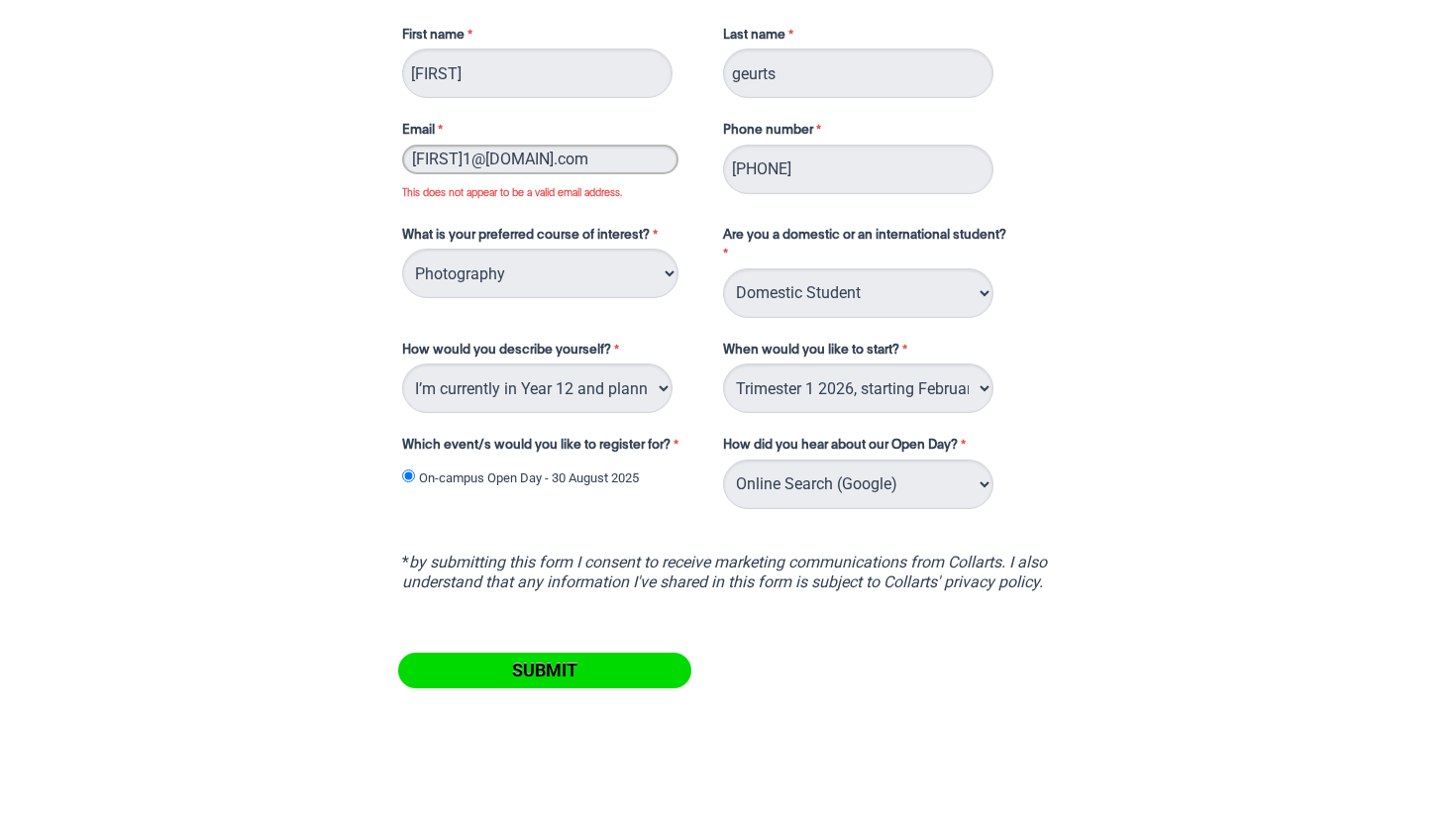 drag, startPoint x: 617, startPoint y: 164, endPoint x: 318, endPoint y: 163, distance: 299.00167 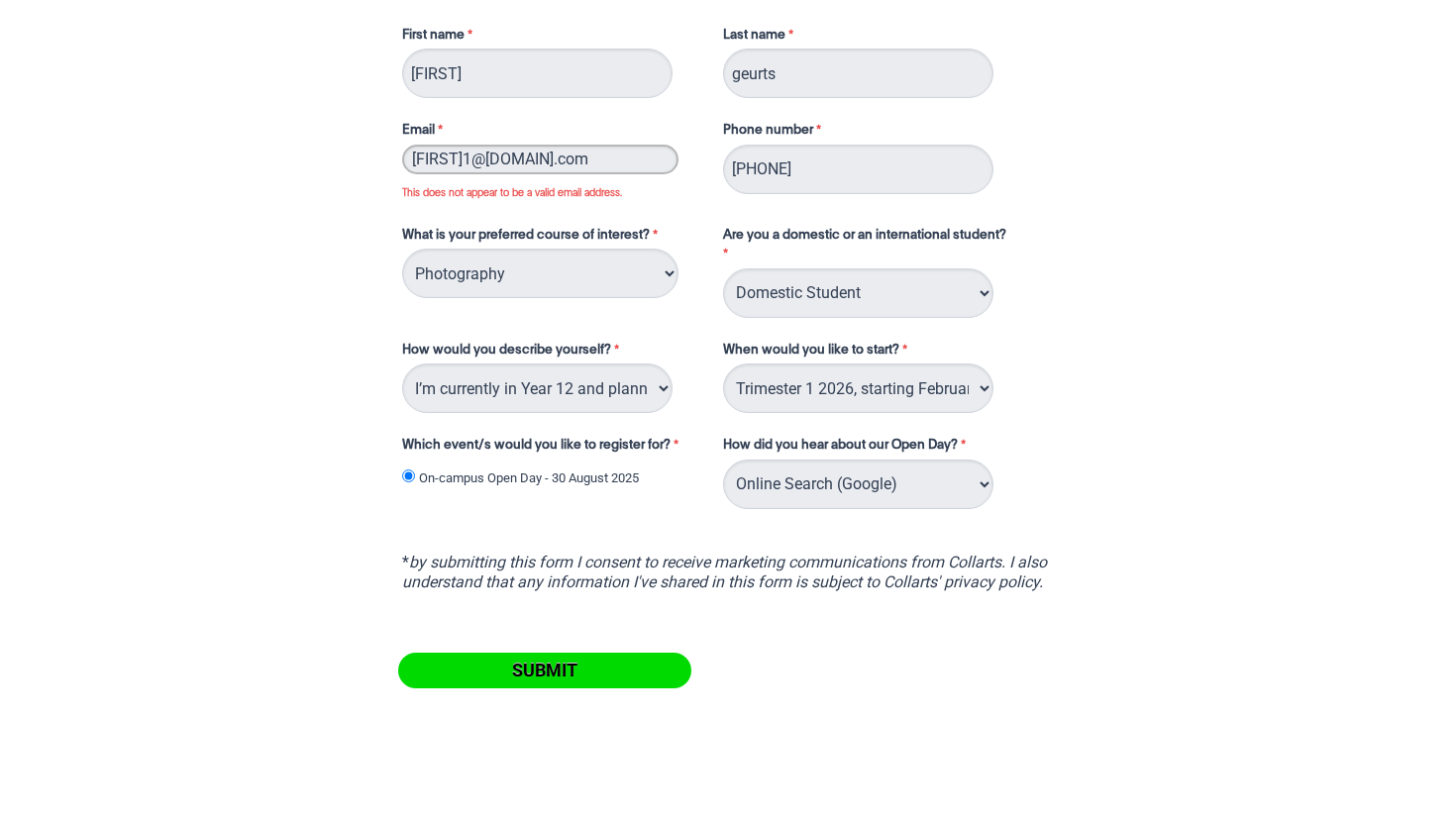 type on "[FIRST]1@[DOMAIN].com" 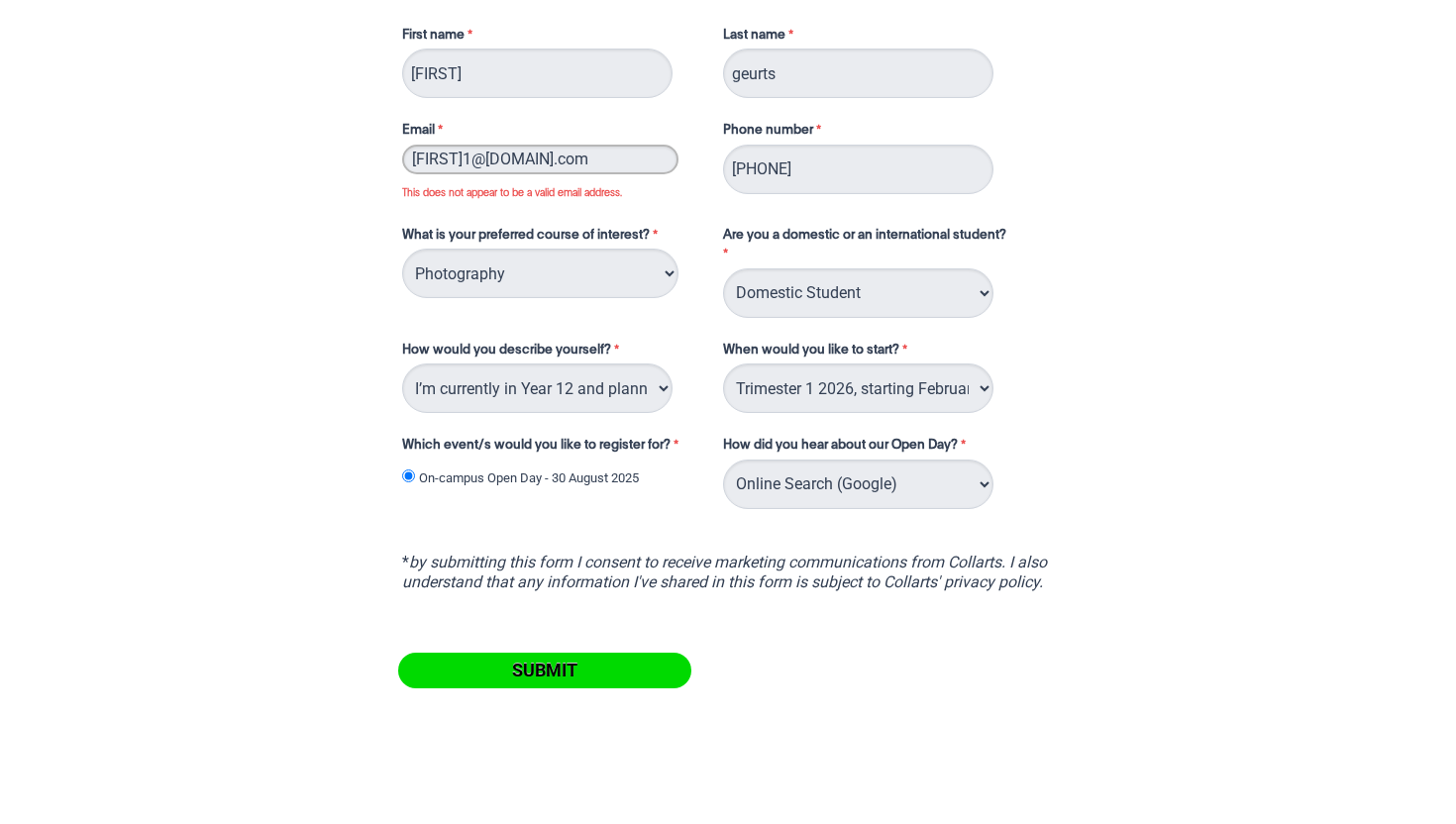 click on "Submit" at bounding box center (545, 670) 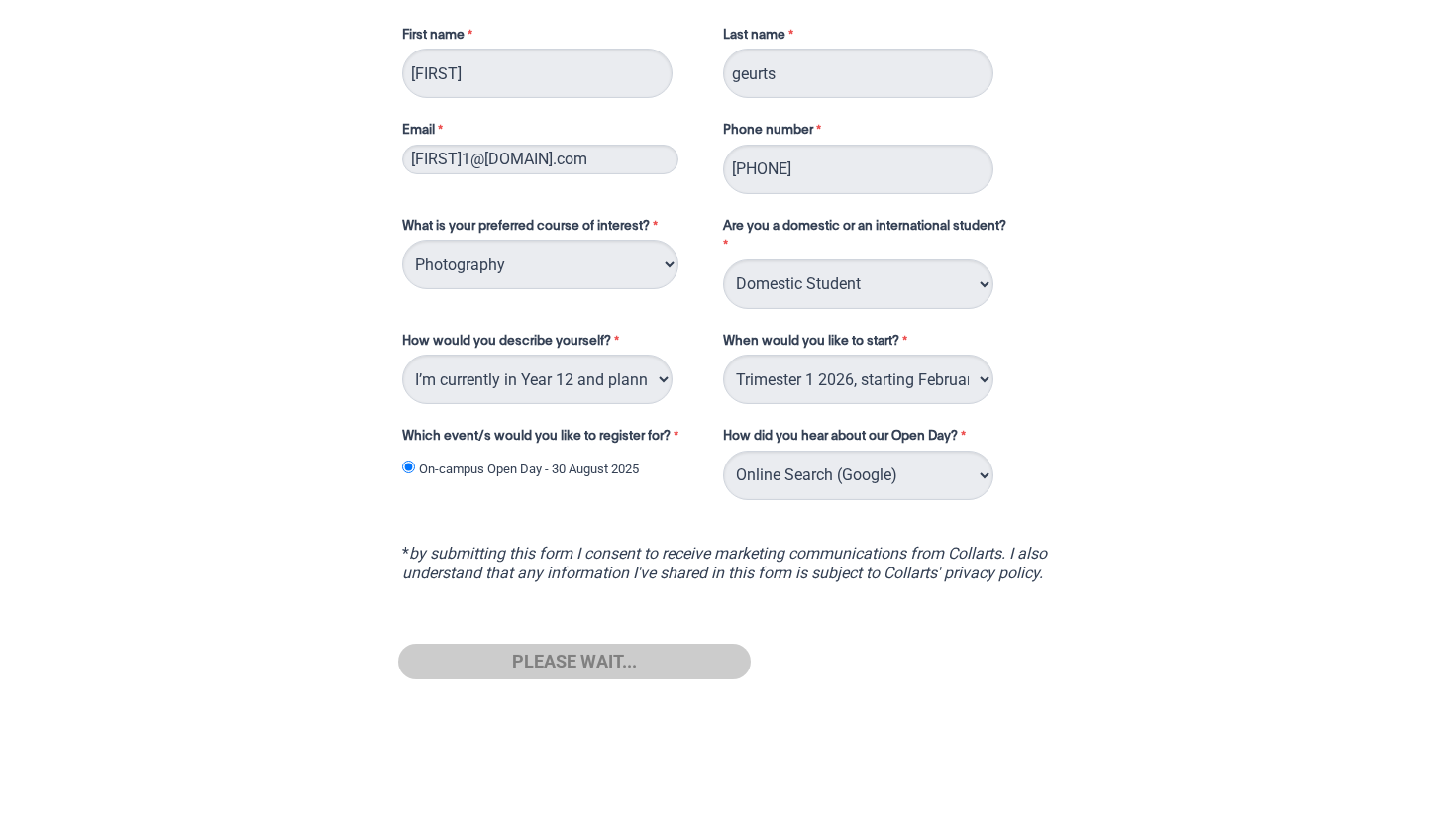 click on "Email [FIRST]1@[DOMAIN].com" at bounding box center [728, 312] 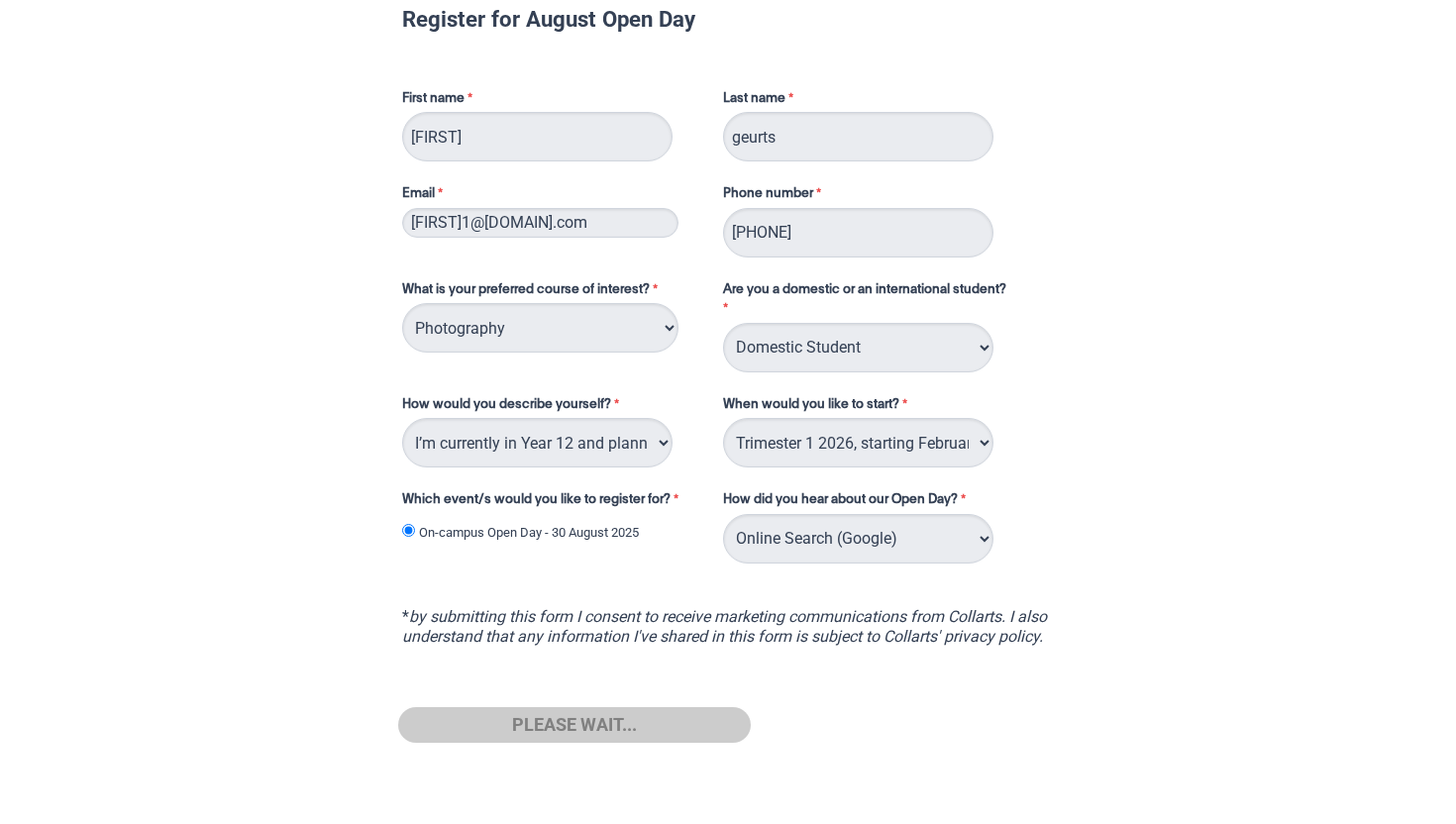 scroll, scrollTop: 93, scrollLeft: 0, axis: vertical 